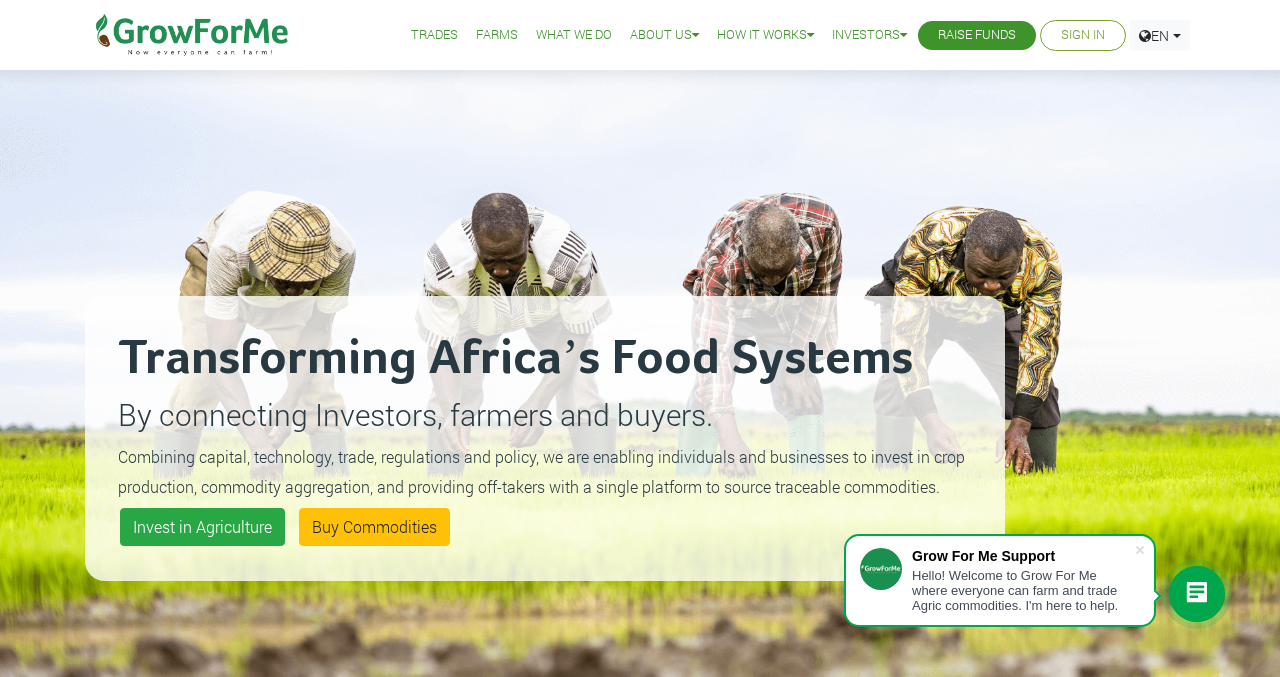 scroll, scrollTop: 0, scrollLeft: 0, axis: both 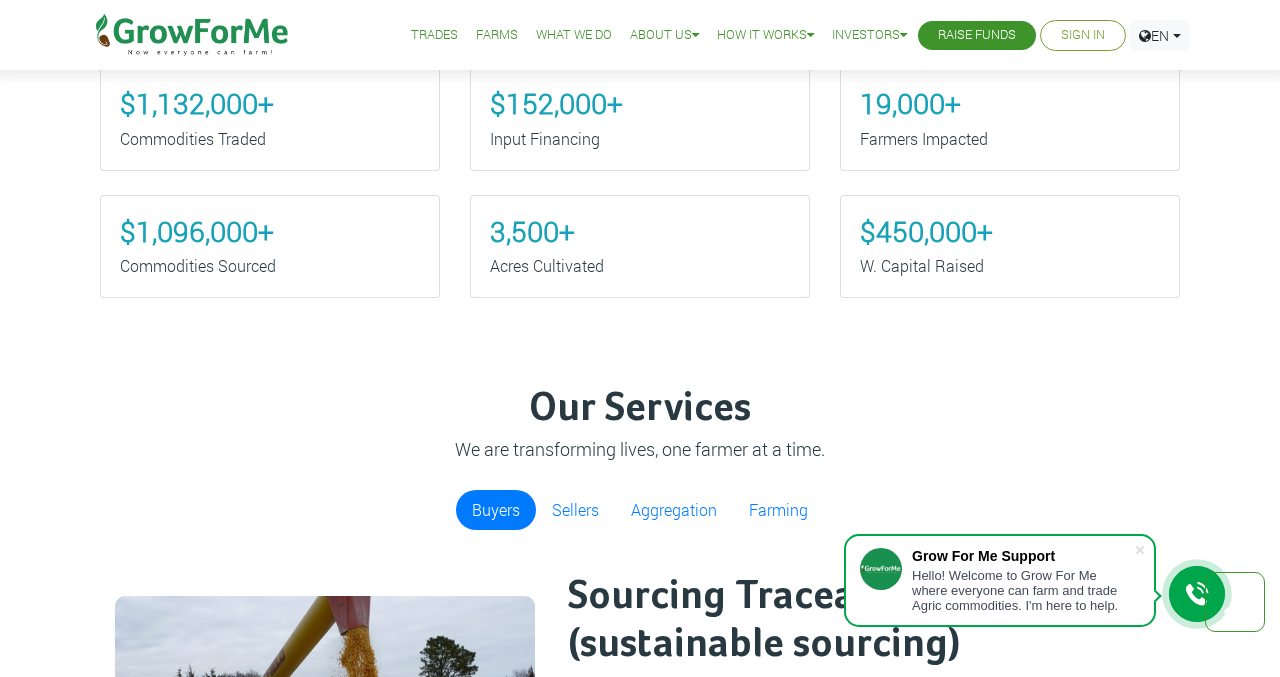 click on "Input Financing" at bounding box center (640, 139) 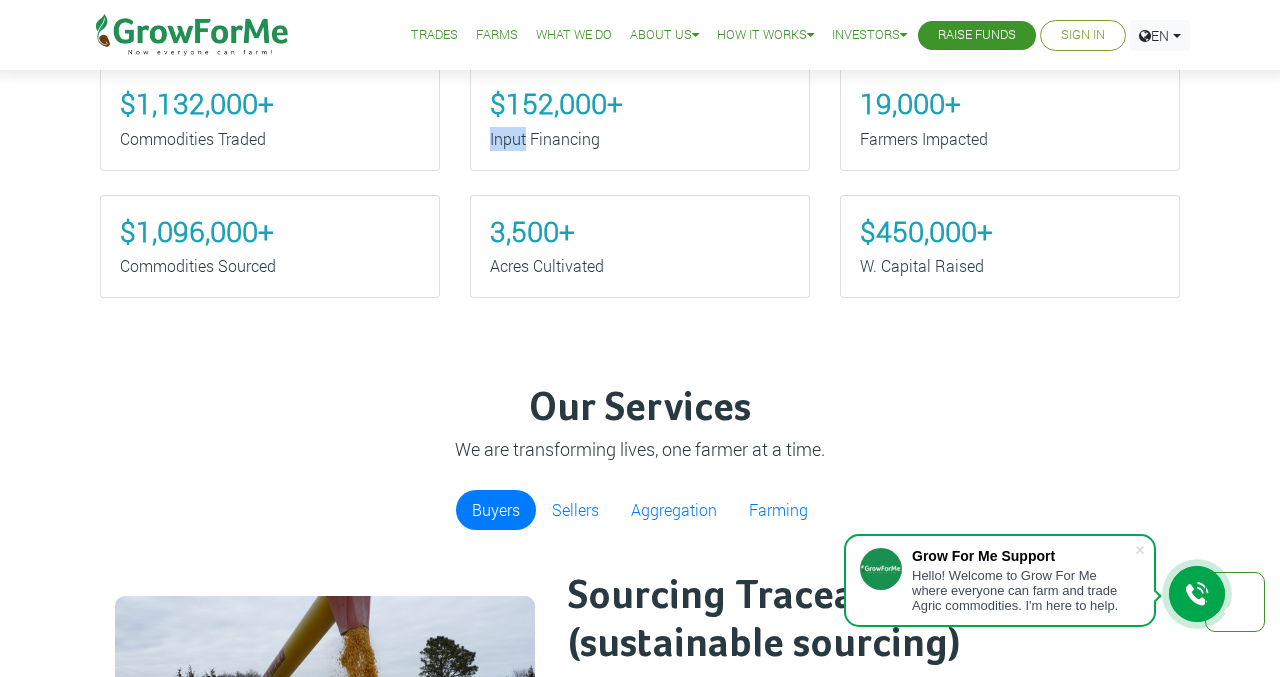 click on "Input Financing" at bounding box center [640, 139] 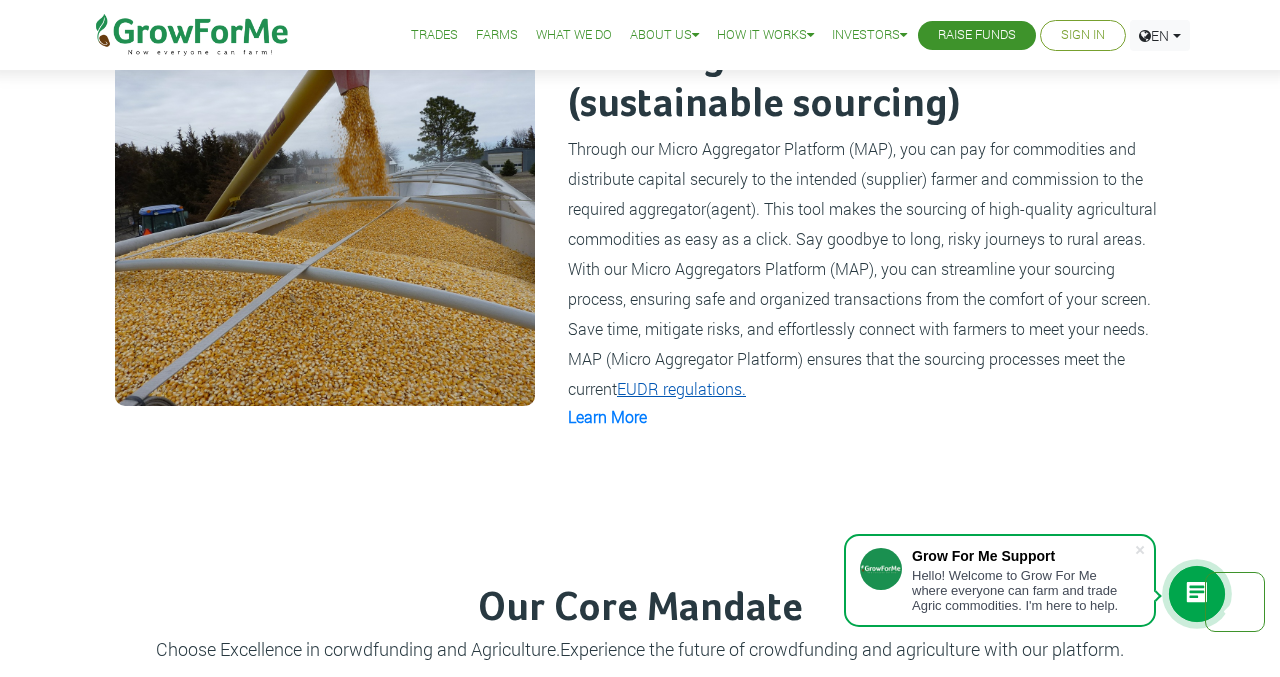scroll, scrollTop: 1444, scrollLeft: 0, axis: vertical 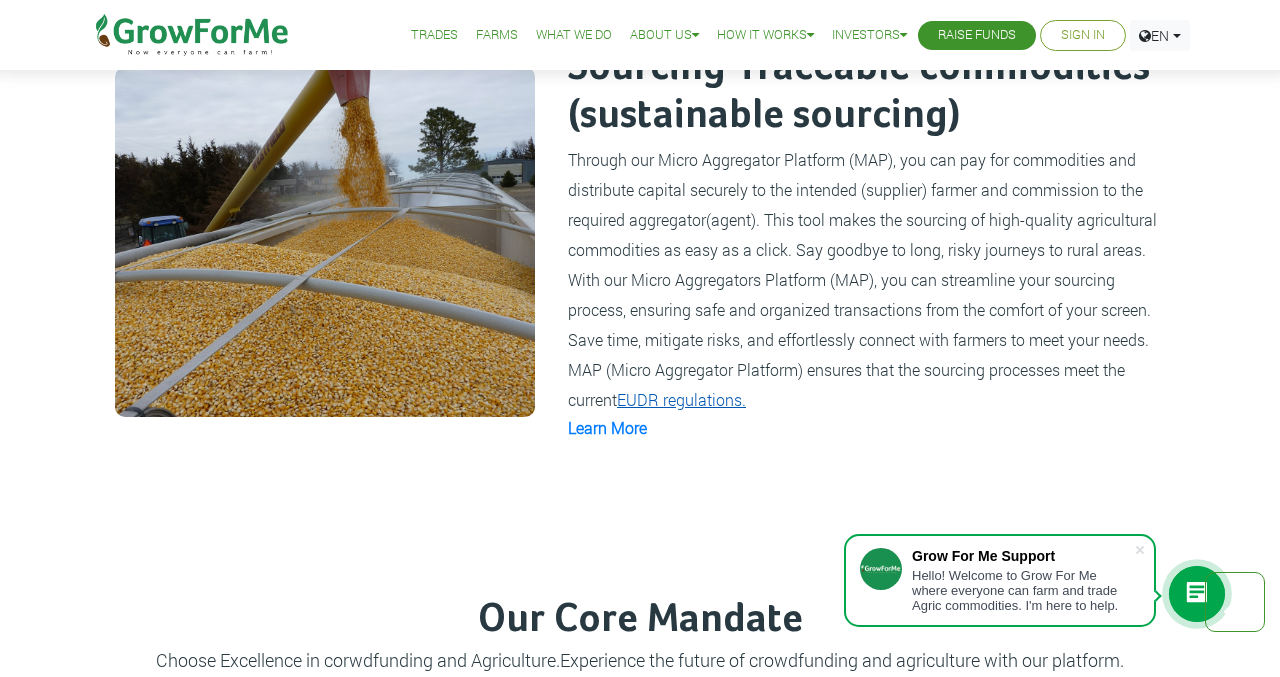 click on "Through our Micro Aggregator Platform (MAP), you can pay for commodities and distribute capital securely to the intended (supplier) farmer and commission to the required aggregator(agent). This tool makes the sourcing of high-quality agricultural commodities as easy as a click. Say goodbye to long, risky journeys to rural areas. With our Micro Aggregators Platform (MAP), you can streamline your sourcing process, ensuring safe and organized transactions from the comfort of your screen. Save time, mitigate risks, and effortlessly connect with farmers to meet your needs. MAP (Micro Aggregator Platform) ensures that the sourcing processes meet the current  EUDR regulations." at bounding box center (865, 278) 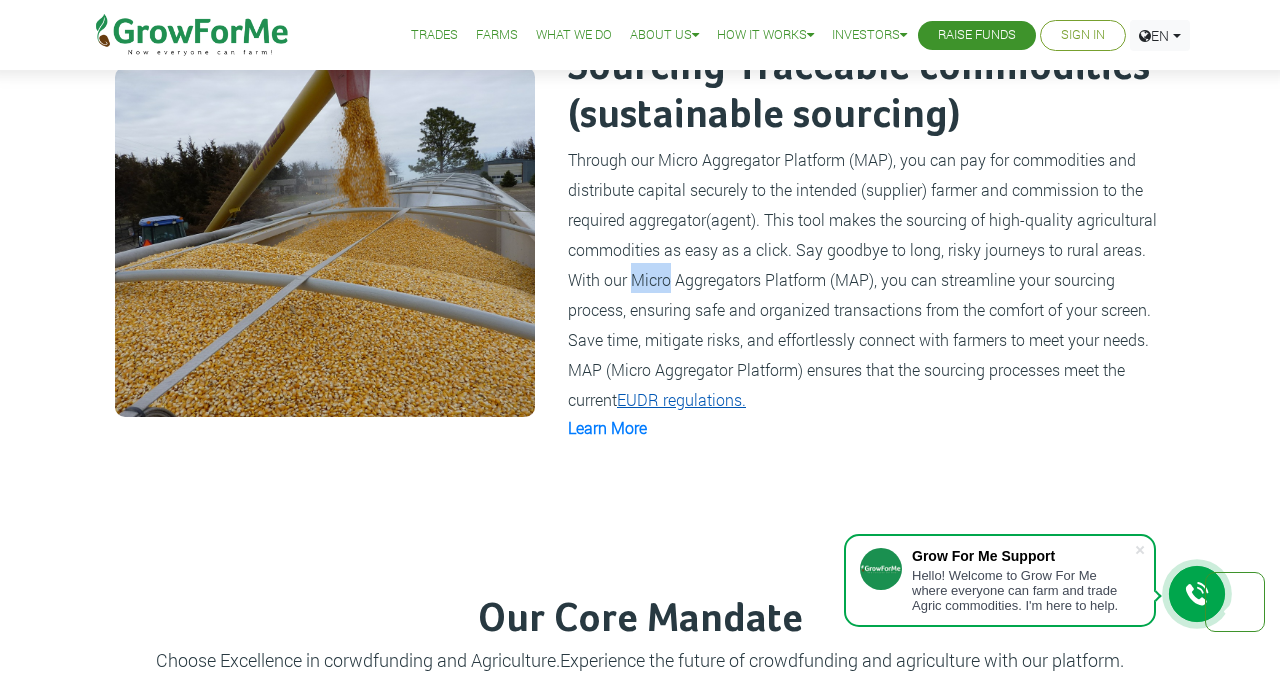 click on "Through our Micro Aggregator Platform (MAP), you can pay for commodities and distribute capital securely to the intended (supplier) farmer and commission to the required aggregator(agent). This tool makes the sourcing of high-quality agricultural commodities as easy as a click. Say goodbye to long, risky journeys to rural areas. With our Micro Aggregators Platform (MAP), you can streamline your sourcing process, ensuring safe and organized transactions from the comfort of your screen. Save time, mitigate risks, and effortlessly connect with farmers to meet your needs. MAP (Micro Aggregator Platform) ensures that the sourcing processes meet the current  EUDR regulations." at bounding box center (865, 278) 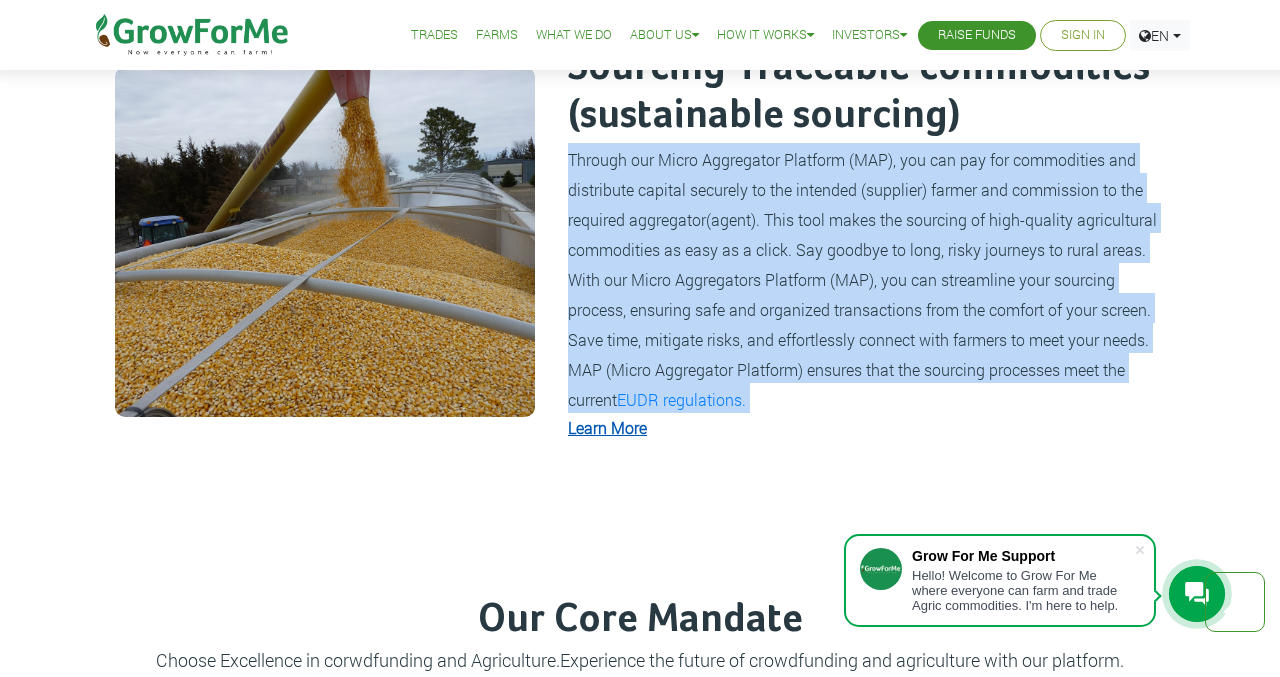 click on "Learn More" at bounding box center [607, 427] 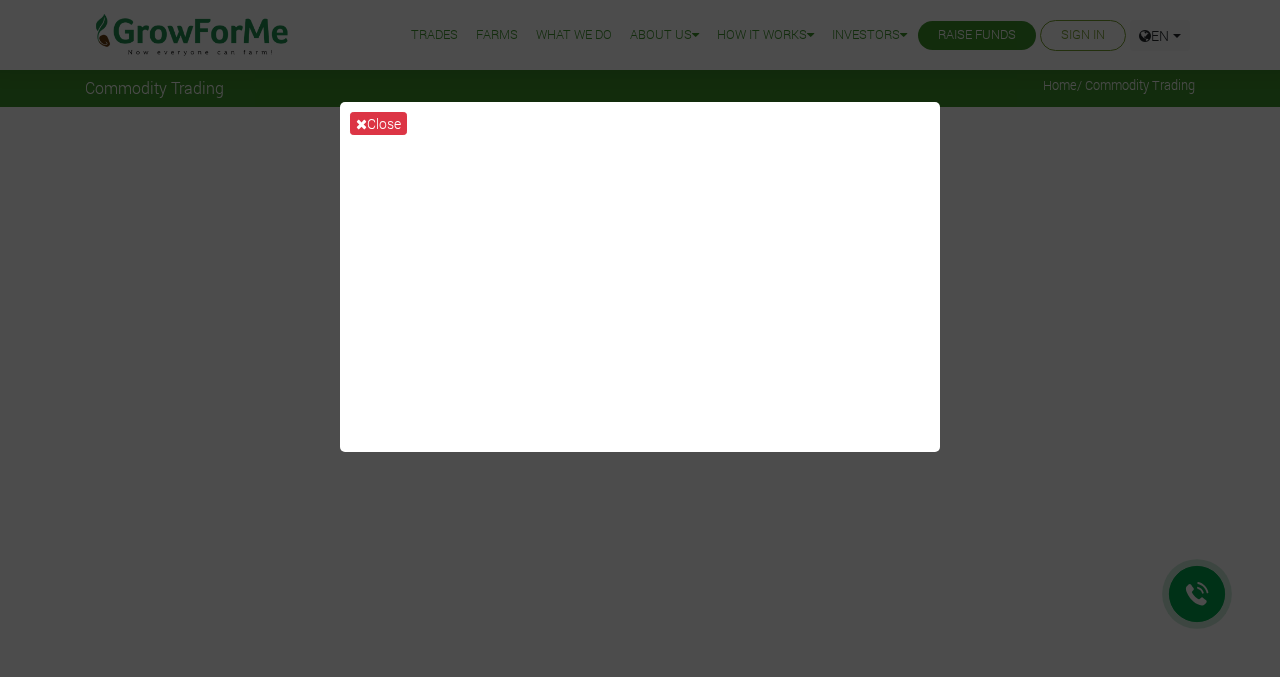 scroll, scrollTop: 0, scrollLeft: 0, axis: both 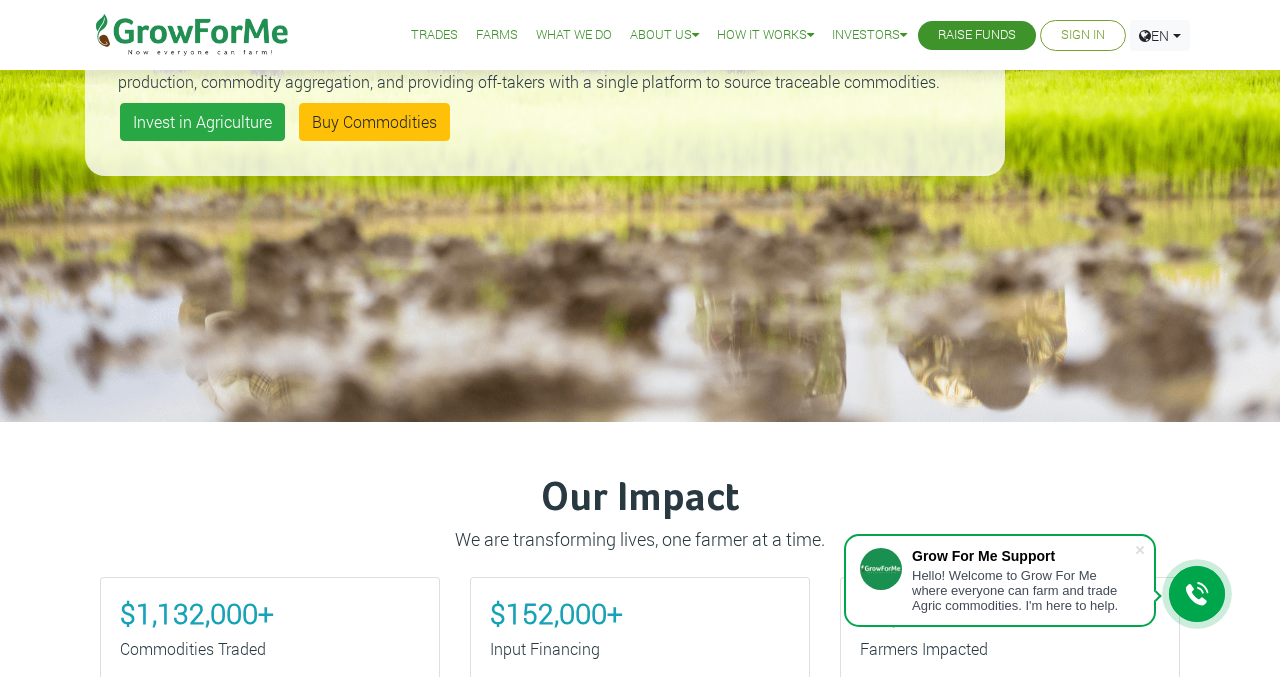 click on "What We Do" at bounding box center (574, 35) 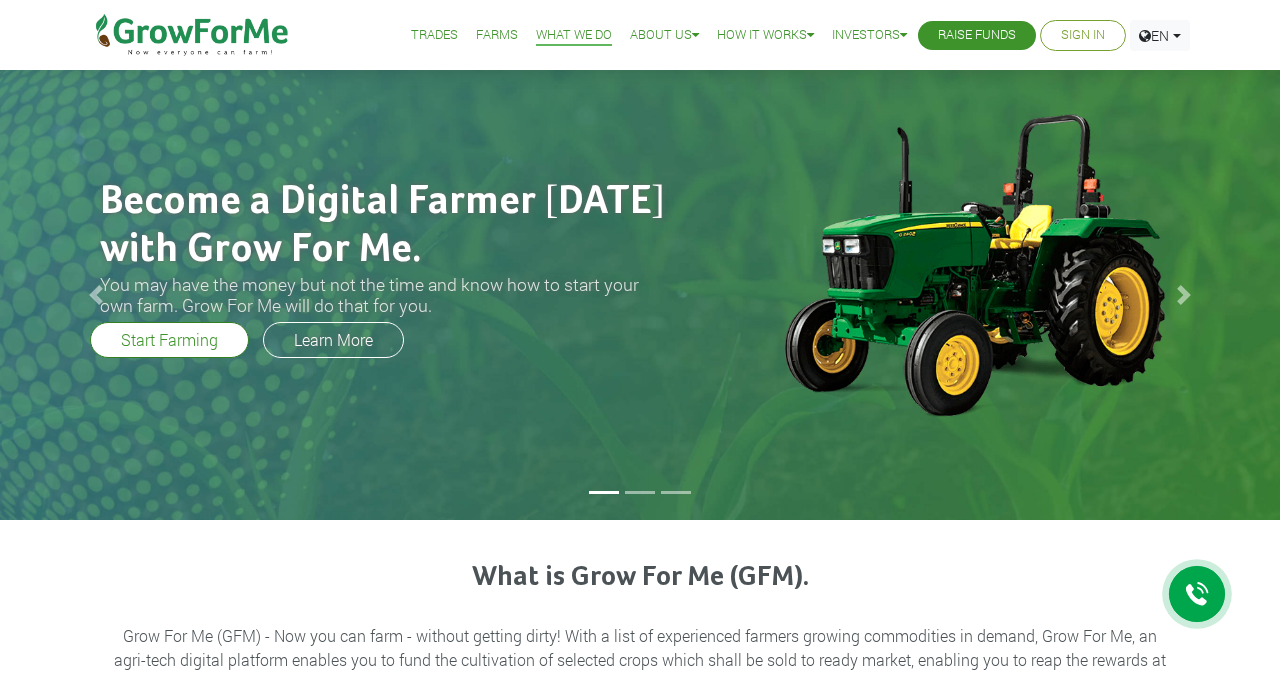 scroll, scrollTop: 823, scrollLeft: 0, axis: vertical 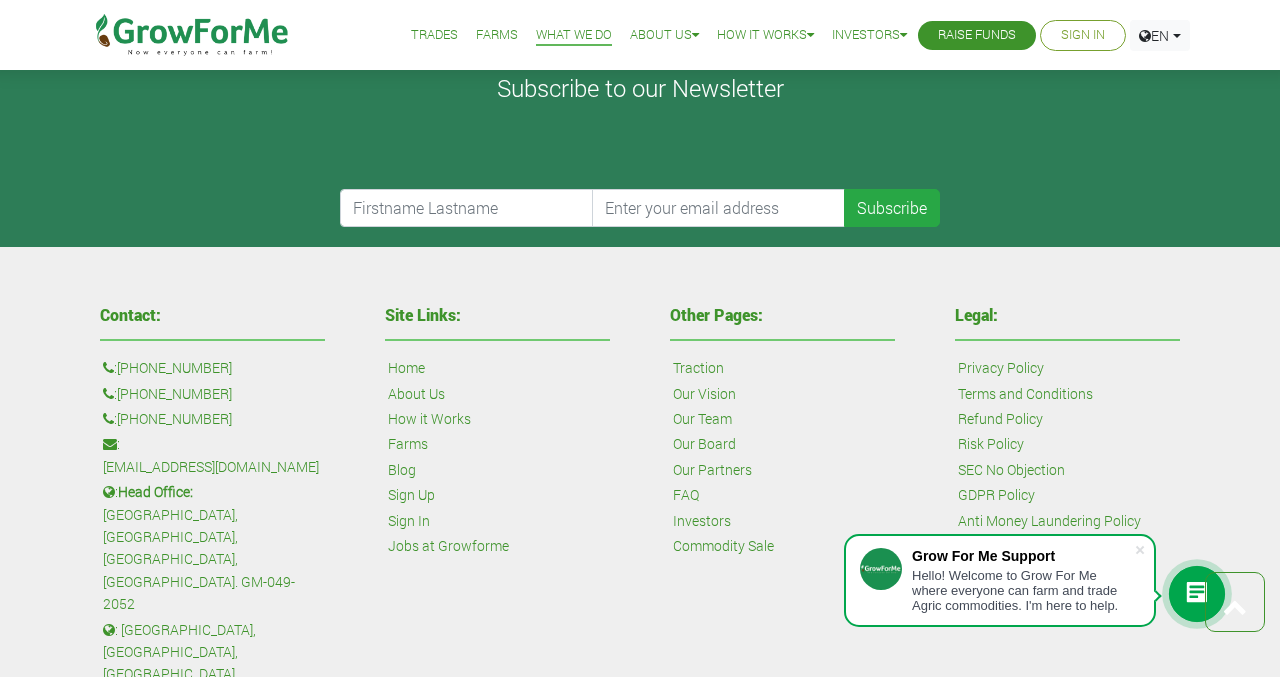 click at bounding box center (1197, 594) 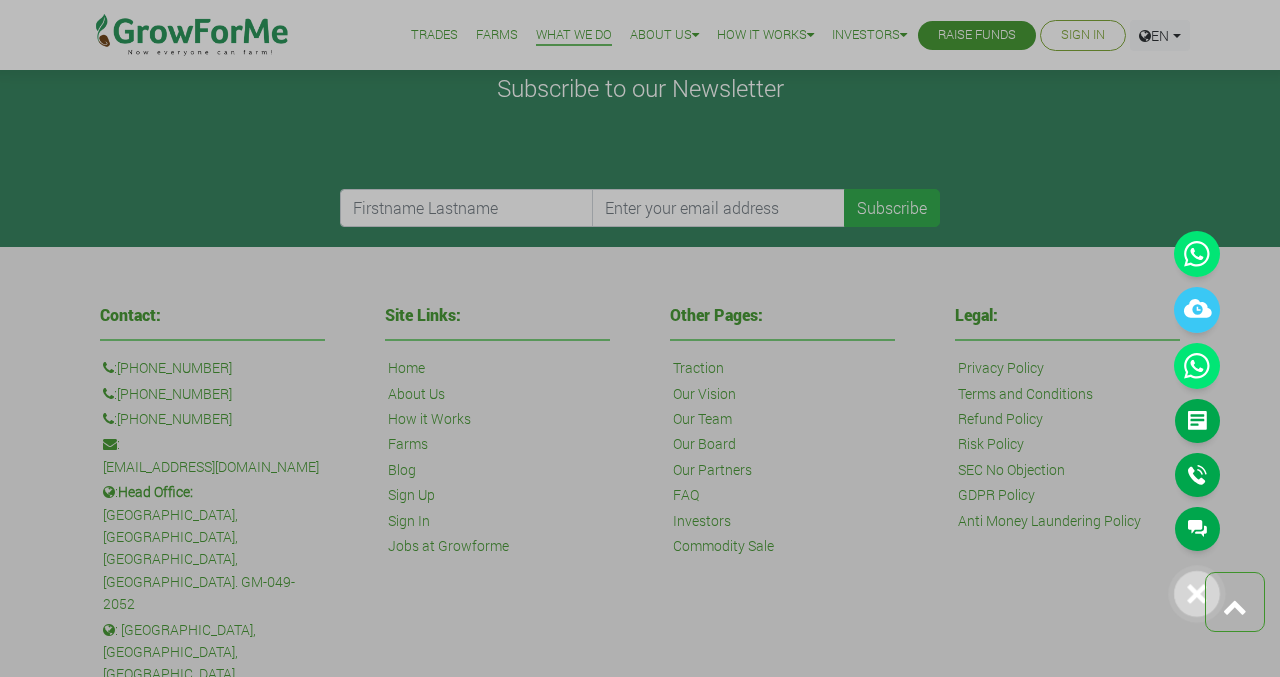 click at bounding box center (640, 338) 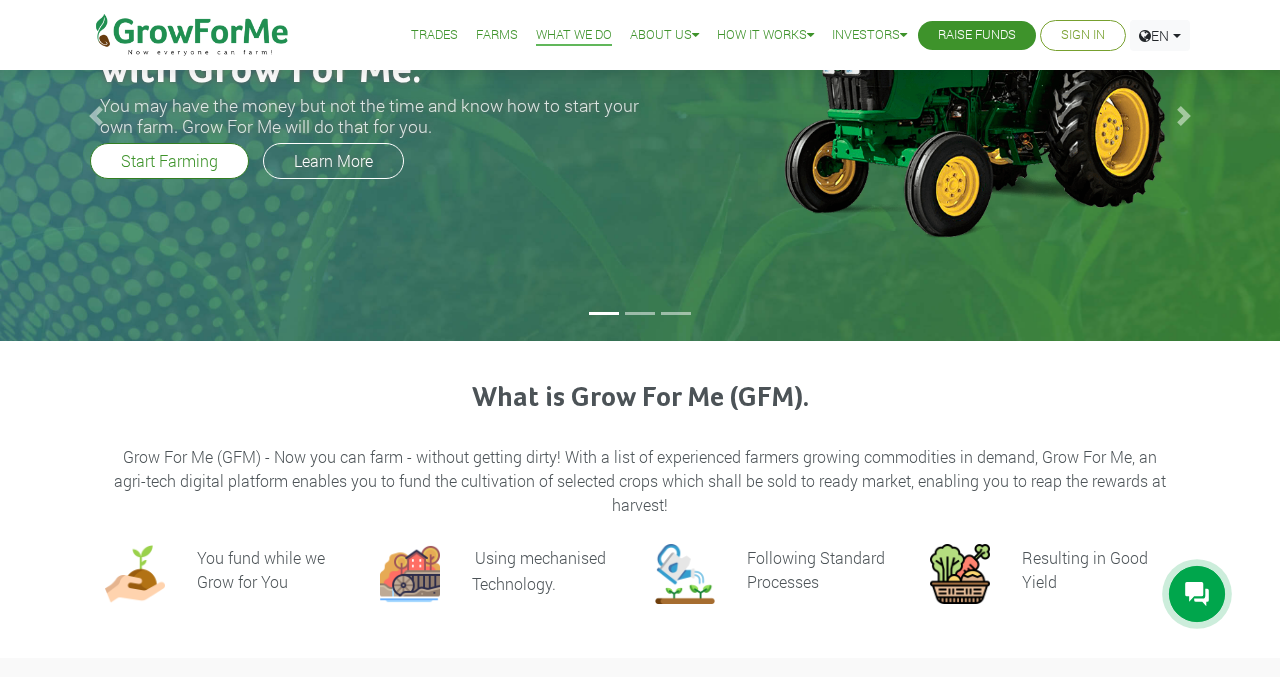 scroll, scrollTop: 178, scrollLeft: 0, axis: vertical 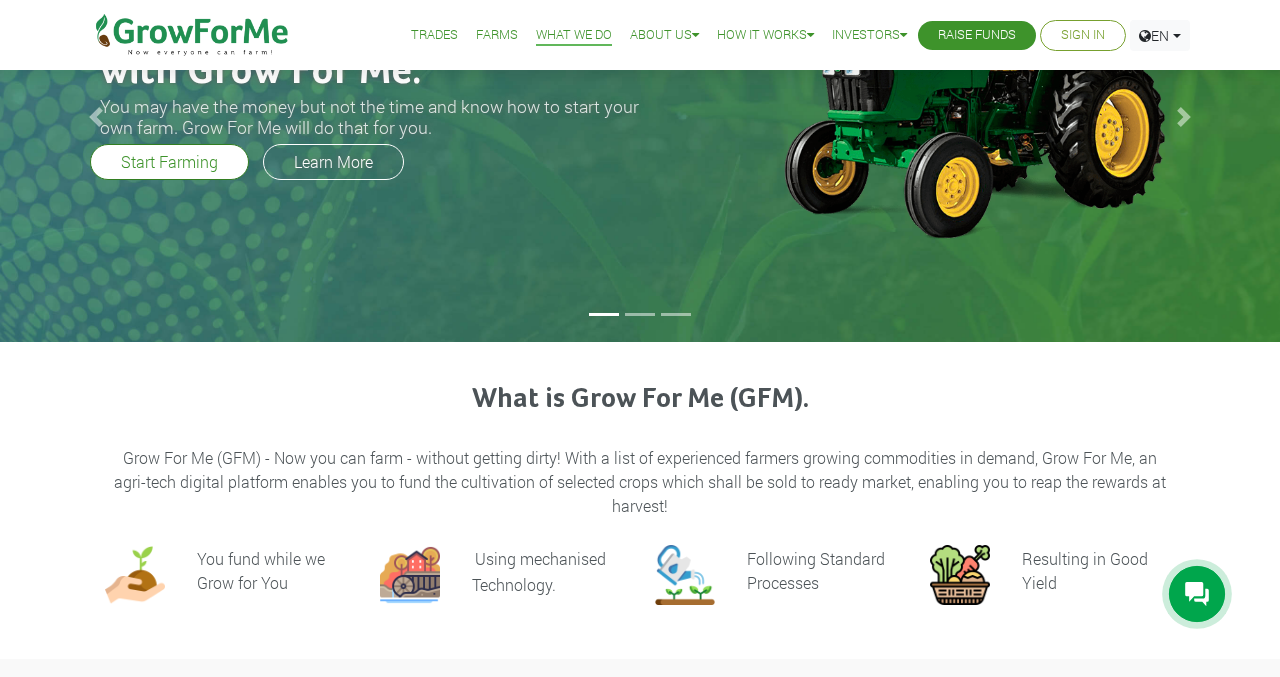 click on "Grow For Me (GFM) - Now you can farm - without getting dirty! With a list of experienced farmers growing commodities in demand, Grow For Me, an agri-tech digital platform enables you to fund the cultivation of selected crops which shall be sold to ready market, enabling you to reap the rewards at harvest!" at bounding box center [640, 482] 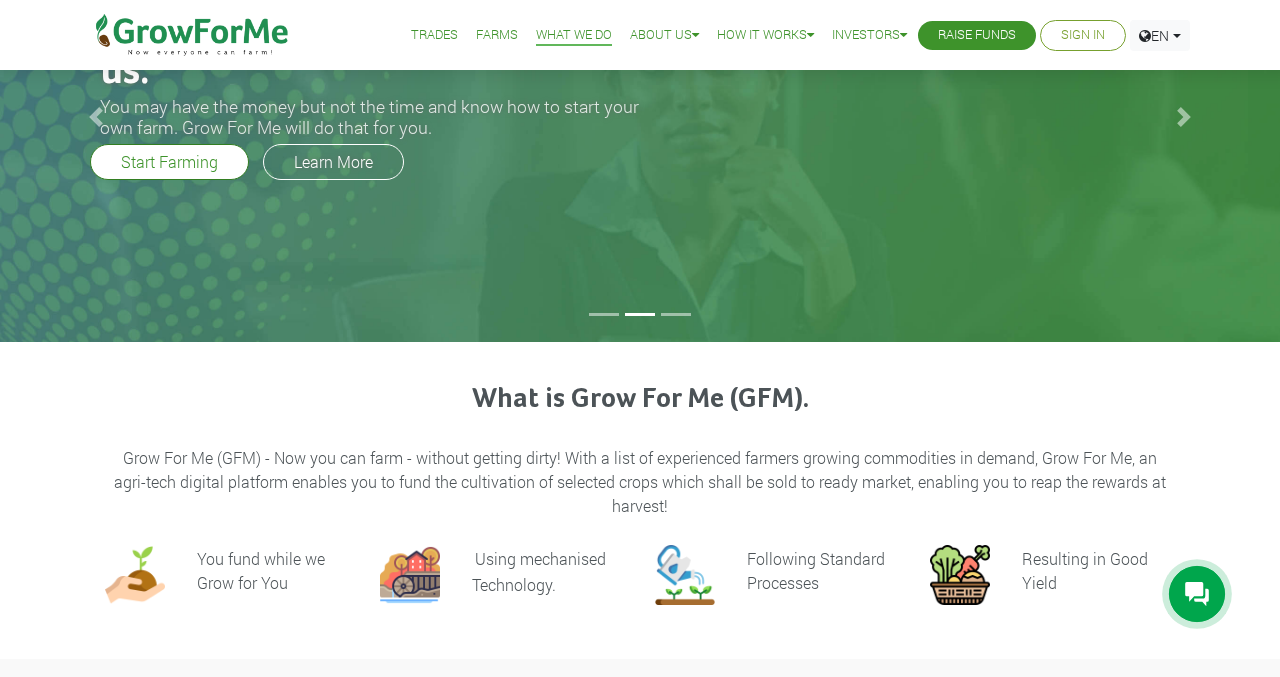click on "Grow For Me (GFM) - Now you can farm - without getting dirty! With a list of experienced farmers growing commodities in demand, Grow For Me, an agri-tech digital platform enables you to fund the cultivation of selected crops which shall be sold to ready market, enabling you to reap the rewards at harvest!" at bounding box center [640, 482] 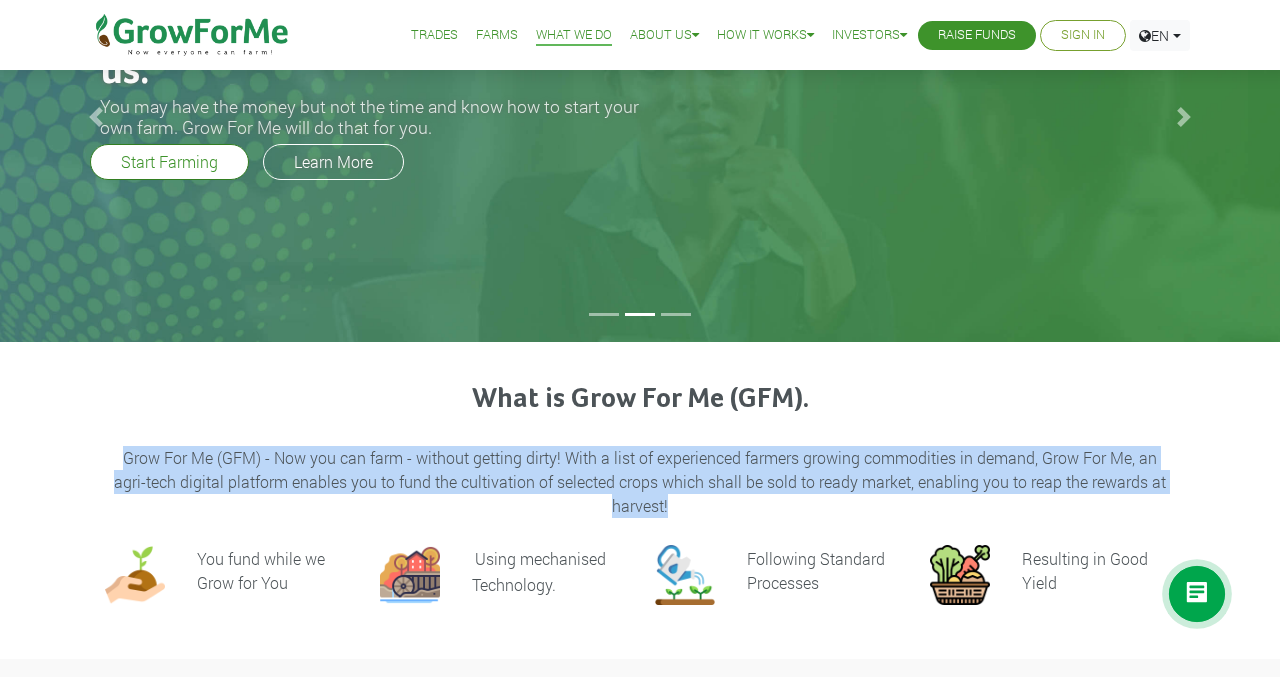 click on "What is Grow For Me (GFM).
Grow For Me (GFM) - Now you can farm - without getting dirty! With a list of experienced farmers growing commodities in demand, Grow For Me, an agri-tech digital platform enables you to fund the cultivation of selected crops which shall be sold to ready market, enabling you to reap the rewards at harvest!" at bounding box center (640, 451) 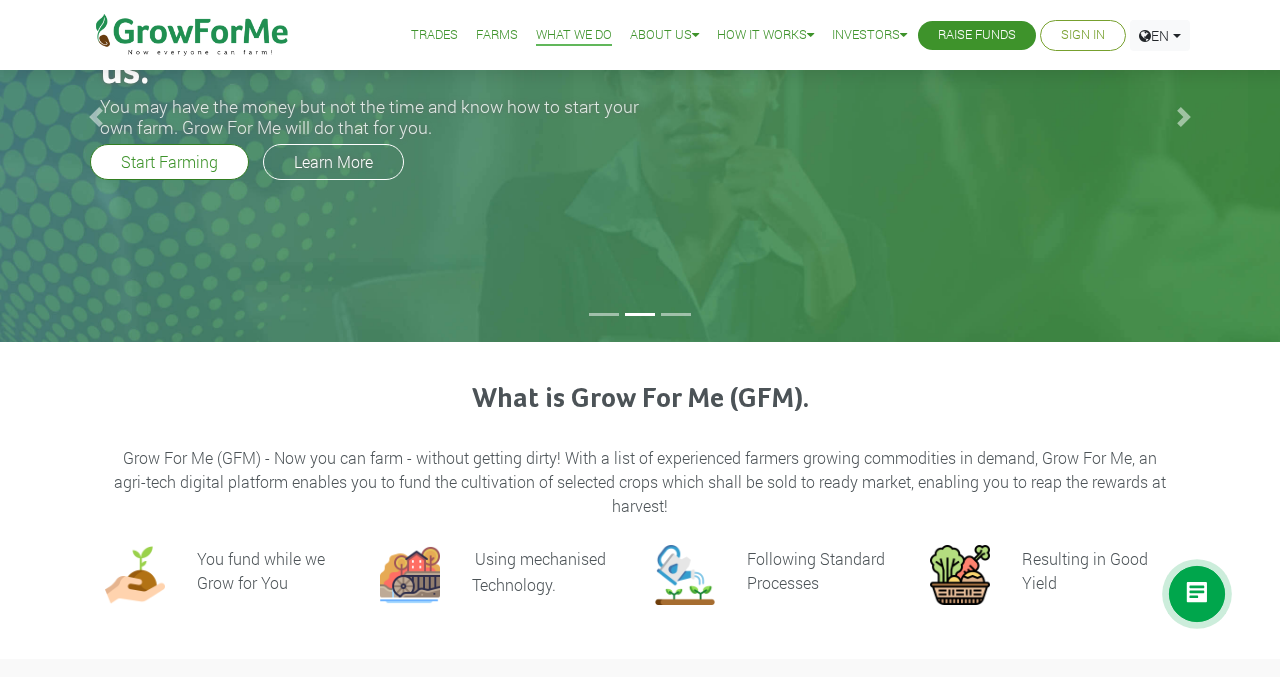 click on "What is Grow For Me (GFM).
Grow For Me (GFM) - Now you can farm - without getting dirty! With a list of experienced farmers growing commodities in demand, Grow For Me, an agri-tech digital platform enables you to fund the cultivation of selected crops which shall be sold to ready market, enabling you to reap the rewards at harvest!" at bounding box center (640, 451) 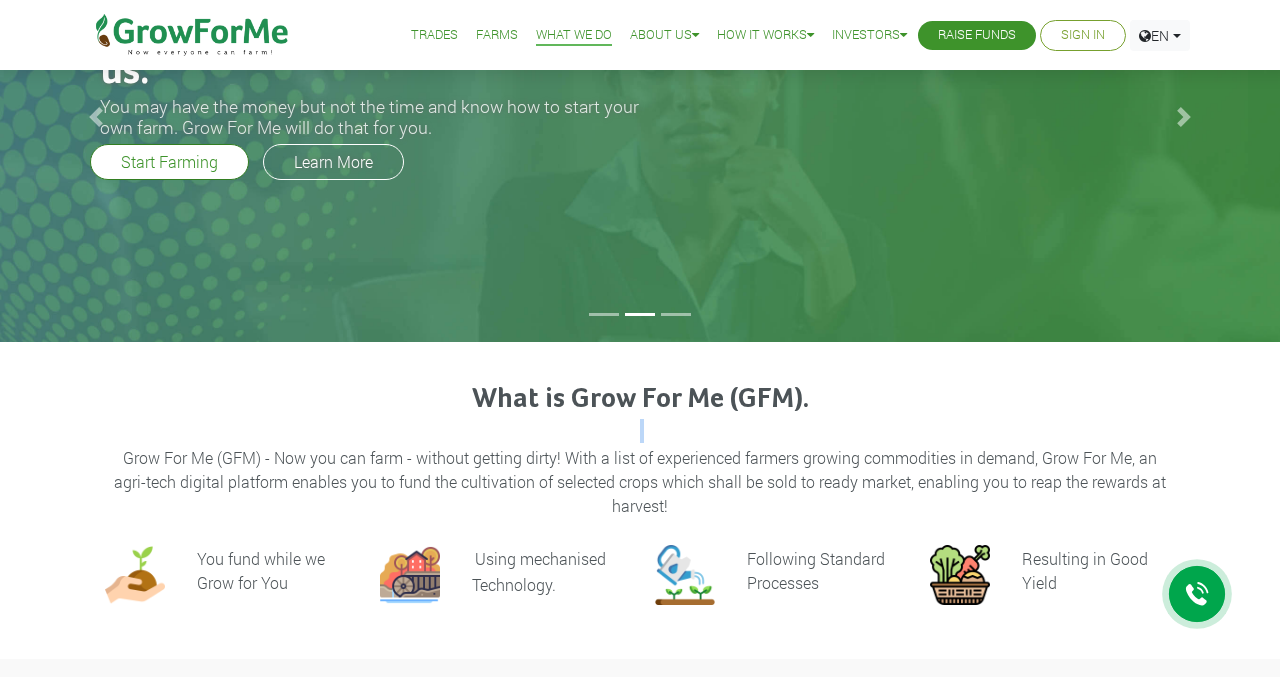 click on "Grow For Me (GFM) - Now you can farm - without getting dirty! With a list of experienced farmers growing commodities in demand, Grow For Me, an agri-tech digital platform enables you to fund the cultivation of selected crops which shall be sold to ready market, enabling you to reap the rewards at harvest!" at bounding box center (640, 482) 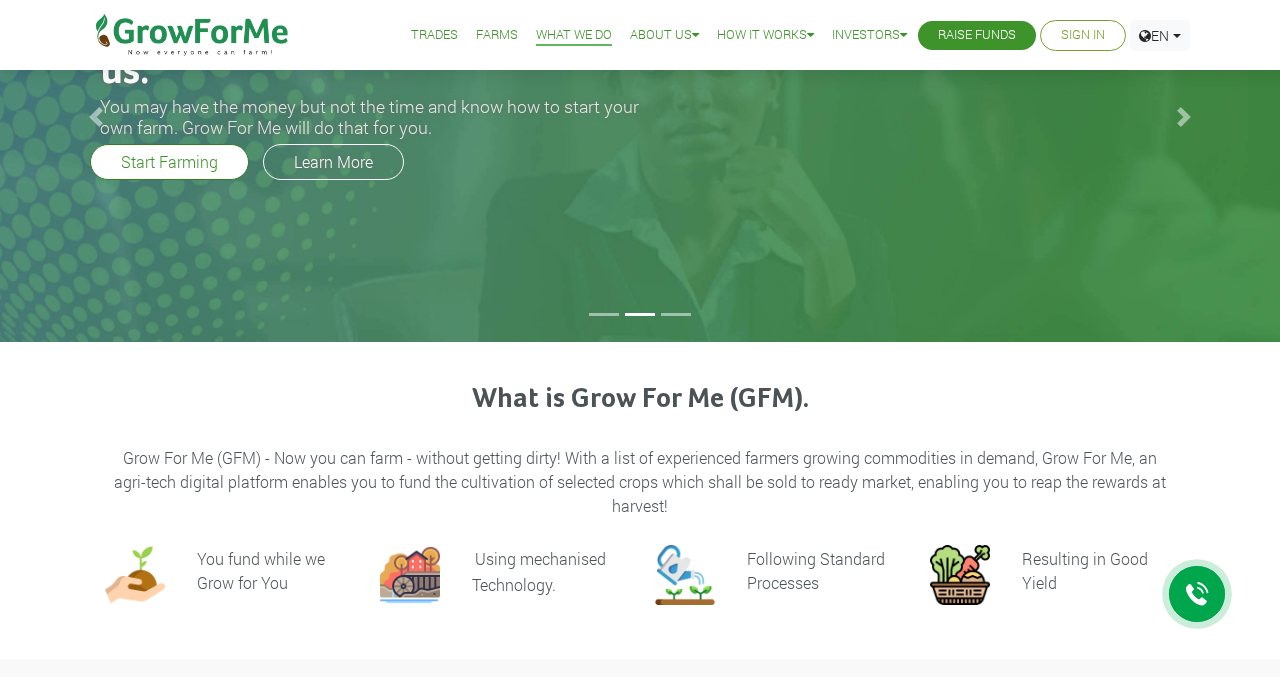 click on "Grow For Me (GFM) - Now you can farm - without getting dirty! With a list of experienced farmers growing commodities in demand, Grow For Me, an agri-tech digital platform enables you to fund the cultivation of selected crops which shall be sold to ready market, enabling you to reap the rewards at harvest!" at bounding box center [640, 482] 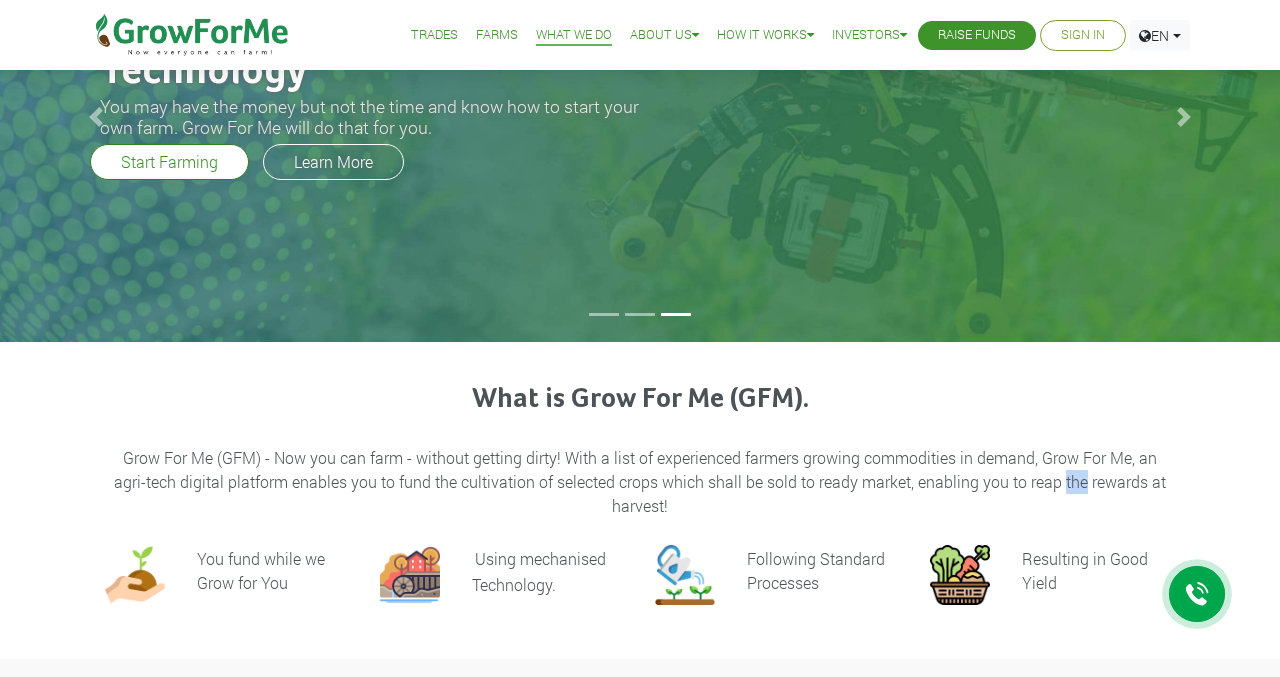 click on "Grow For Me (GFM) - Now you can farm - without getting dirty! With a list of experienced farmers growing commodities in demand, Grow For Me, an agri-tech digital platform enables you to fund the cultivation of selected crops which shall be sold to ready market, enabling you to reap the rewards at harvest!" at bounding box center (640, 482) 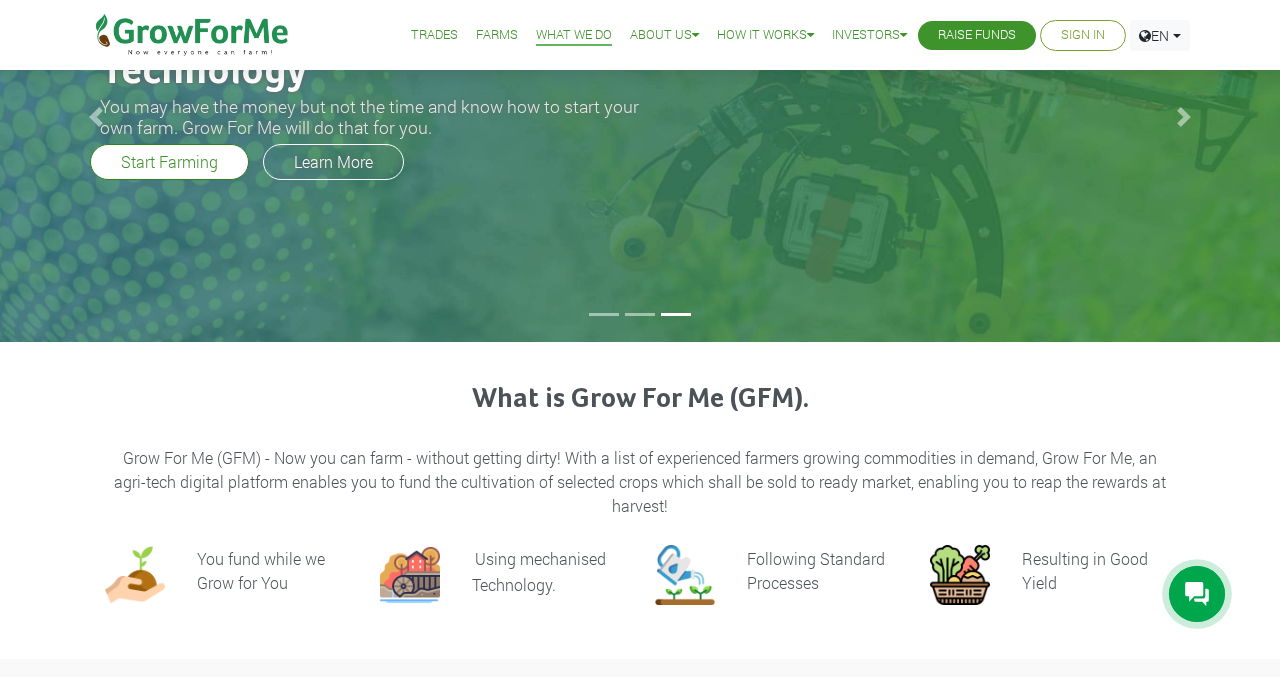 click on "Grow For Me (GFM) - Now you can farm - without getting dirty! With a list of experienced farmers growing commodities in demand, Grow For Me, an agri-tech digital platform enables you to fund the cultivation of selected crops which shall be sold to ready market, enabling you to reap the rewards at harvest!" at bounding box center [640, 482] 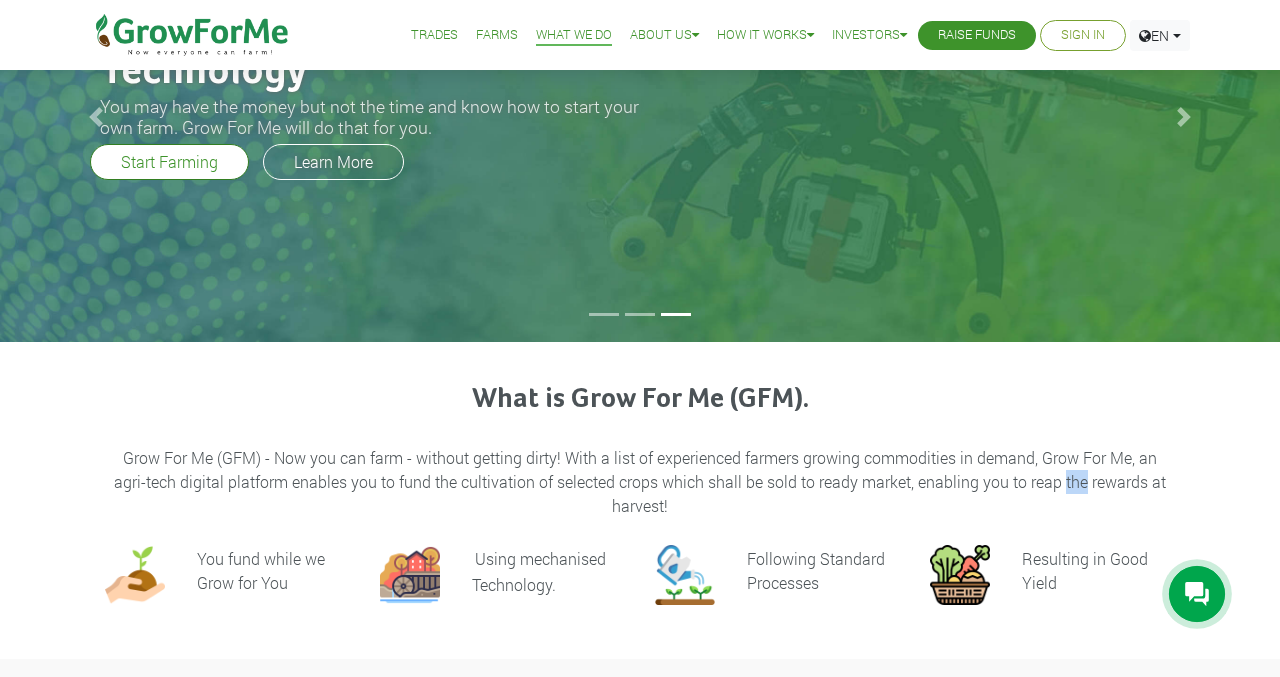 click on "Grow For Me (GFM) - Now you can farm - without getting dirty! With a list of experienced farmers growing commodities in demand, Grow For Me, an agri-tech digital platform enables you to fund the cultivation of selected crops which shall be sold to ready market, enabling you to reap the rewards at harvest!" at bounding box center (640, 482) 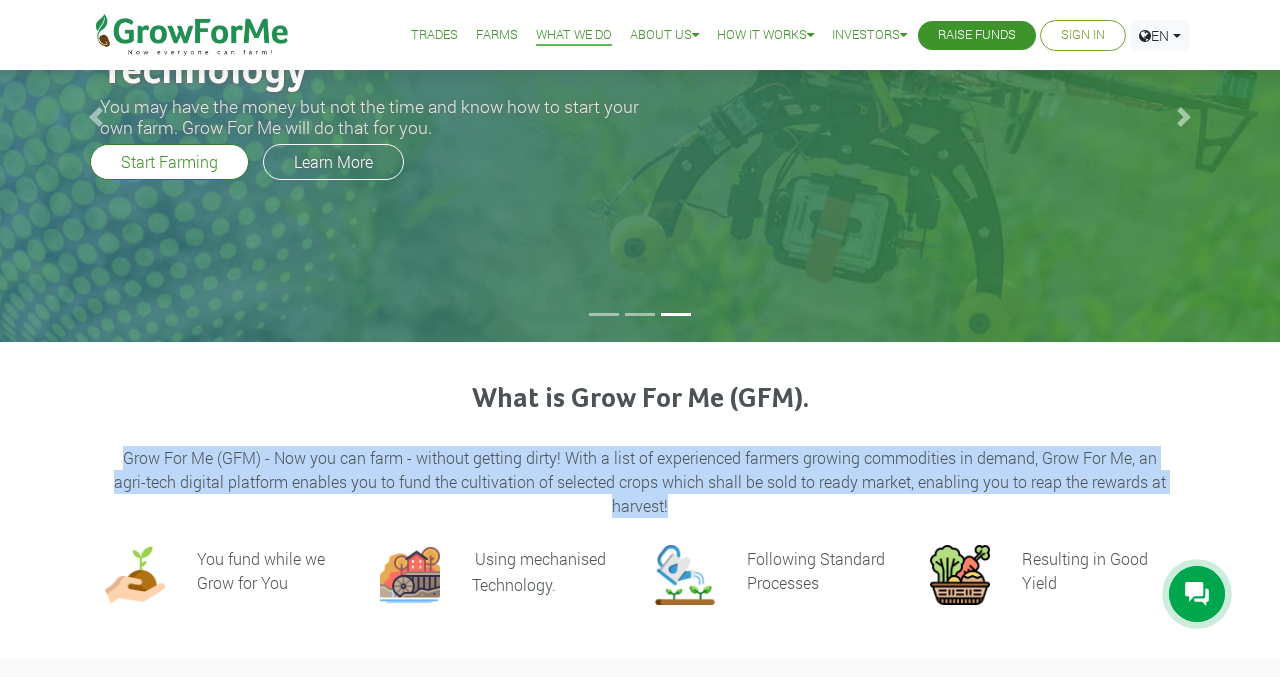 click on "Grow For Me (GFM) - Now you can farm - without getting dirty! With a list of experienced farmers growing commodities in demand, Grow For Me, an agri-tech digital platform enables you to fund the cultivation of selected crops which shall be sold to ready market, enabling you to reap the rewards at harvest!" at bounding box center [640, 482] 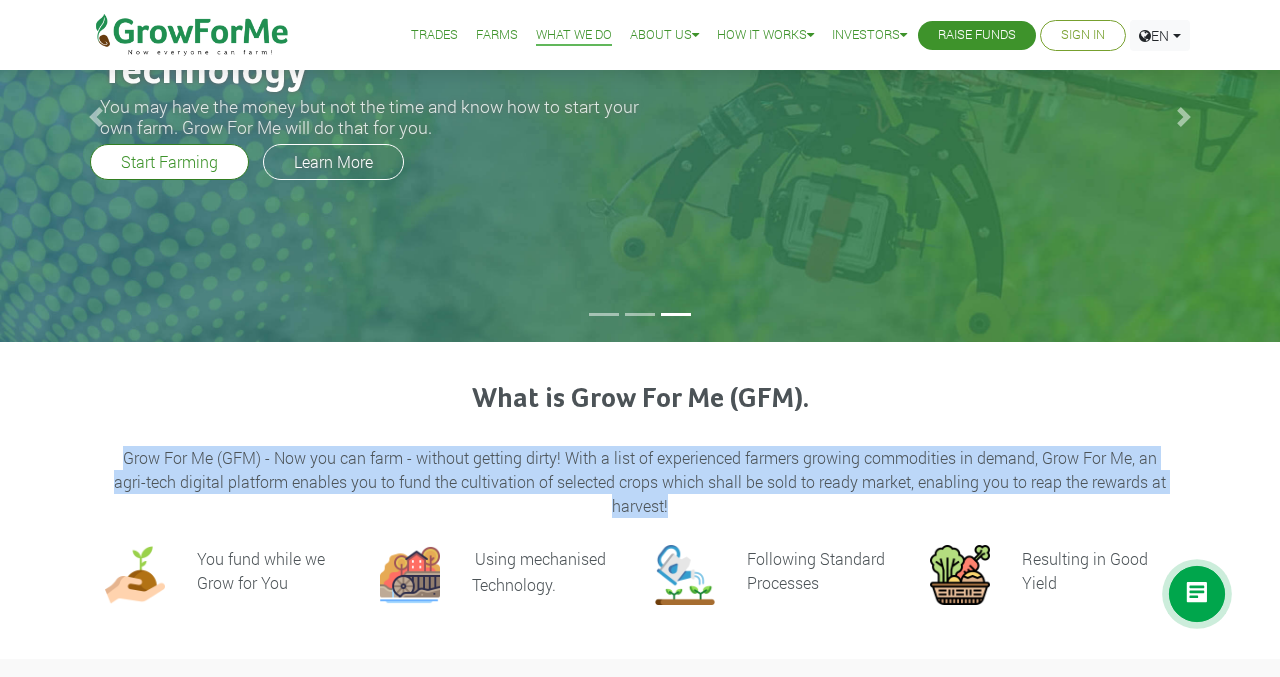 click on "Grow For Me (GFM) - Now you can farm - without getting dirty! With a list of experienced farmers growing commodities in demand, Grow For Me, an agri-tech digital platform enables you to fund the cultivation of selected crops which shall be sold to ready market, enabling you to reap the rewards at harvest!" at bounding box center [640, 482] 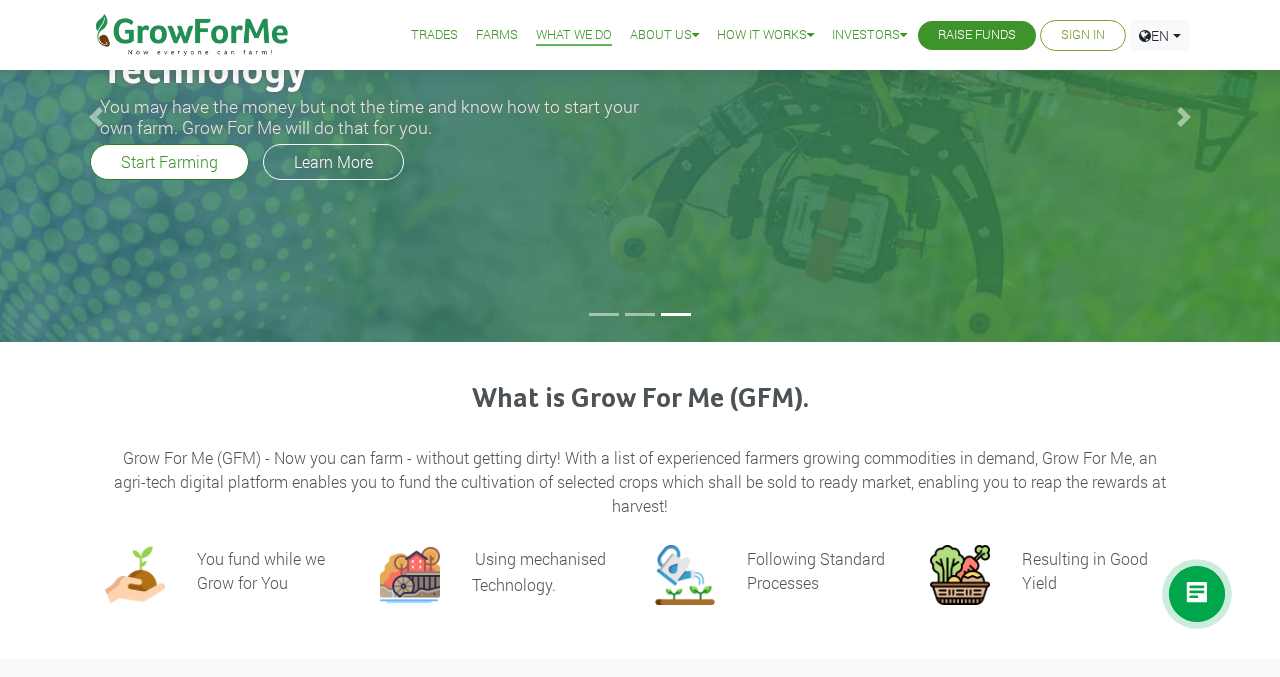 click on "Grow For Me (GFM) - Now you can farm - without getting dirty! With a list of experienced farmers growing commodities in demand, Grow For Me, an agri-tech digital platform enables you to fund the cultivation of selected crops which shall be sold to ready market, enabling you to reap the rewards at harvest!" at bounding box center (640, 482) 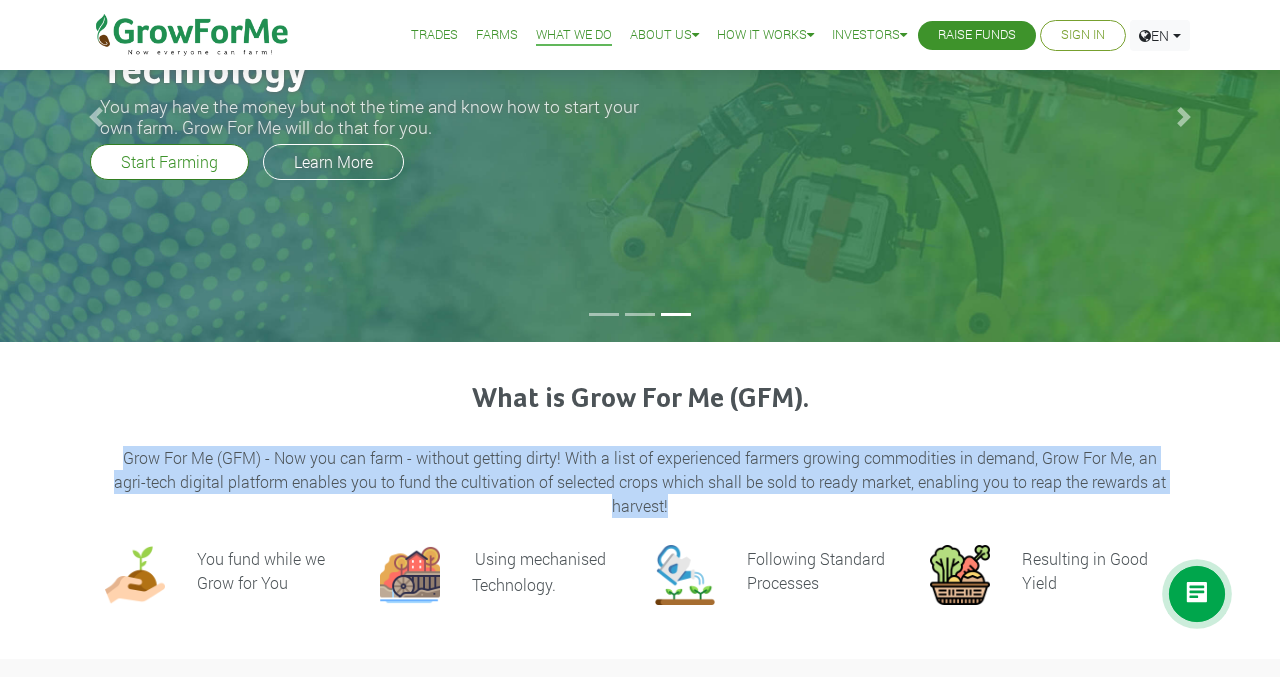 click on "Grow For Me (GFM) - Now you can farm - without getting dirty! With a list of experienced farmers growing commodities in demand, Grow For Me, an agri-tech digital platform enables you to fund the cultivation of selected crops which shall be sold to ready market, enabling you to reap the rewards at harvest!" at bounding box center (640, 482) 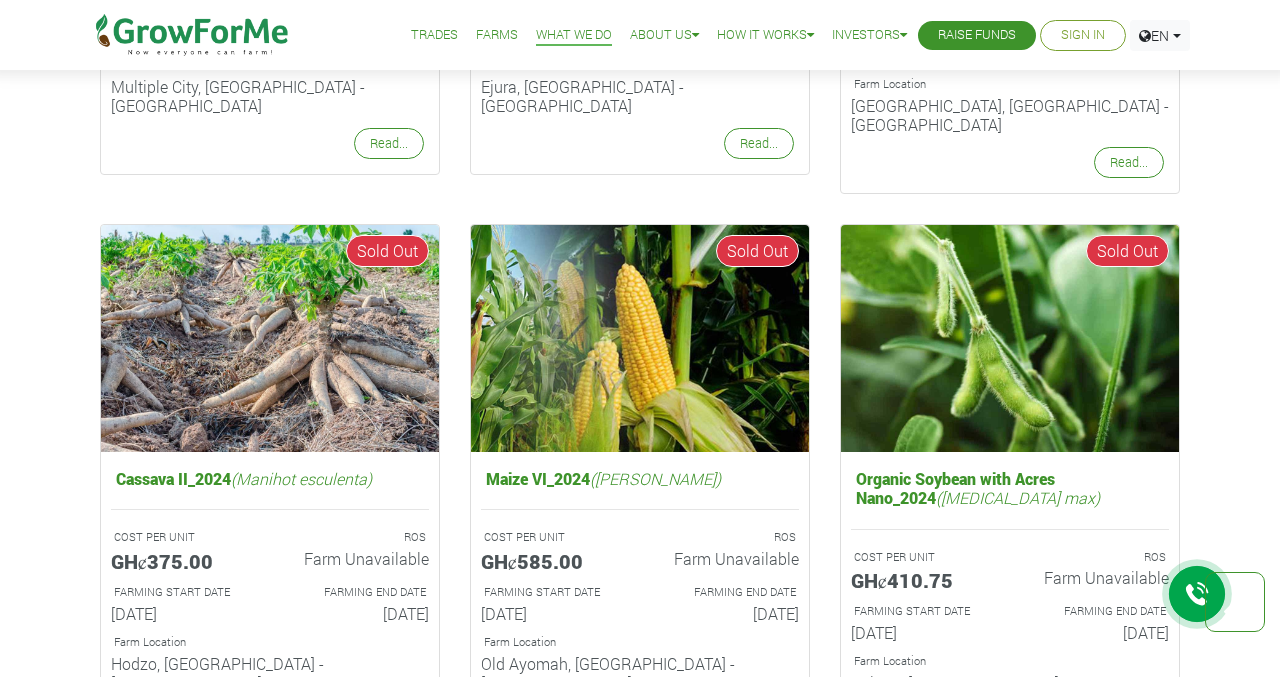 scroll, scrollTop: 2502, scrollLeft: 0, axis: vertical 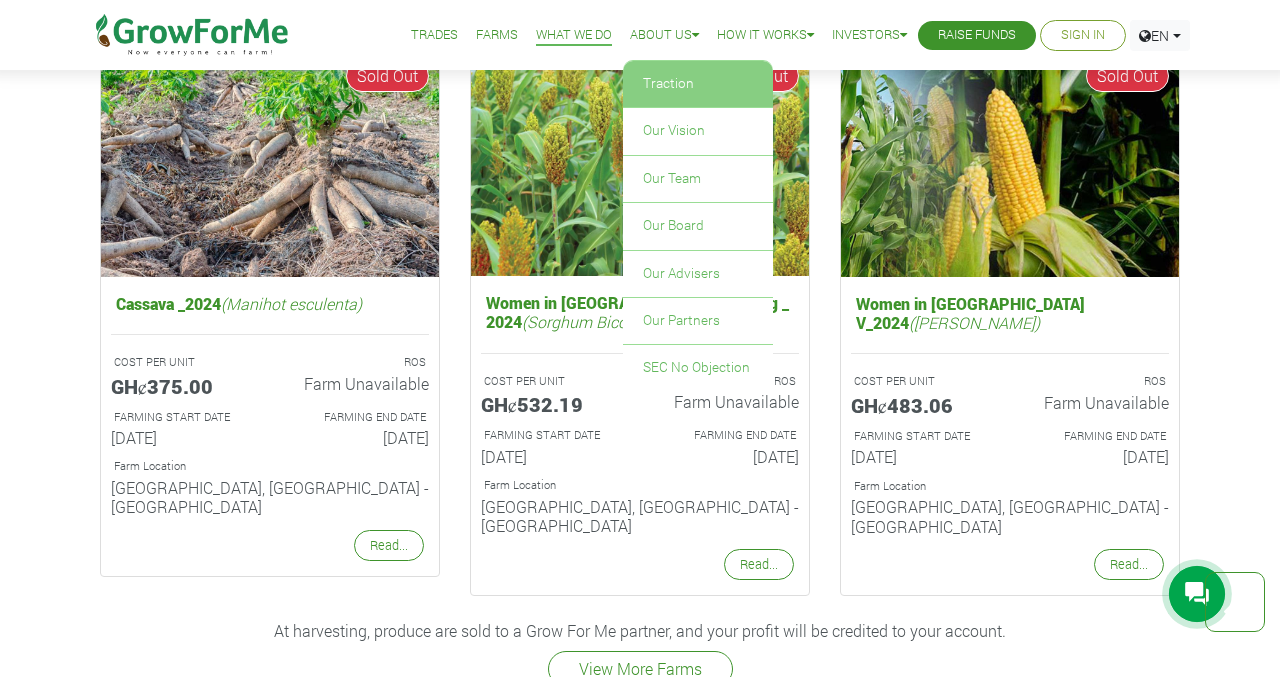 click on "Traction" at bounding box center (698, 84) 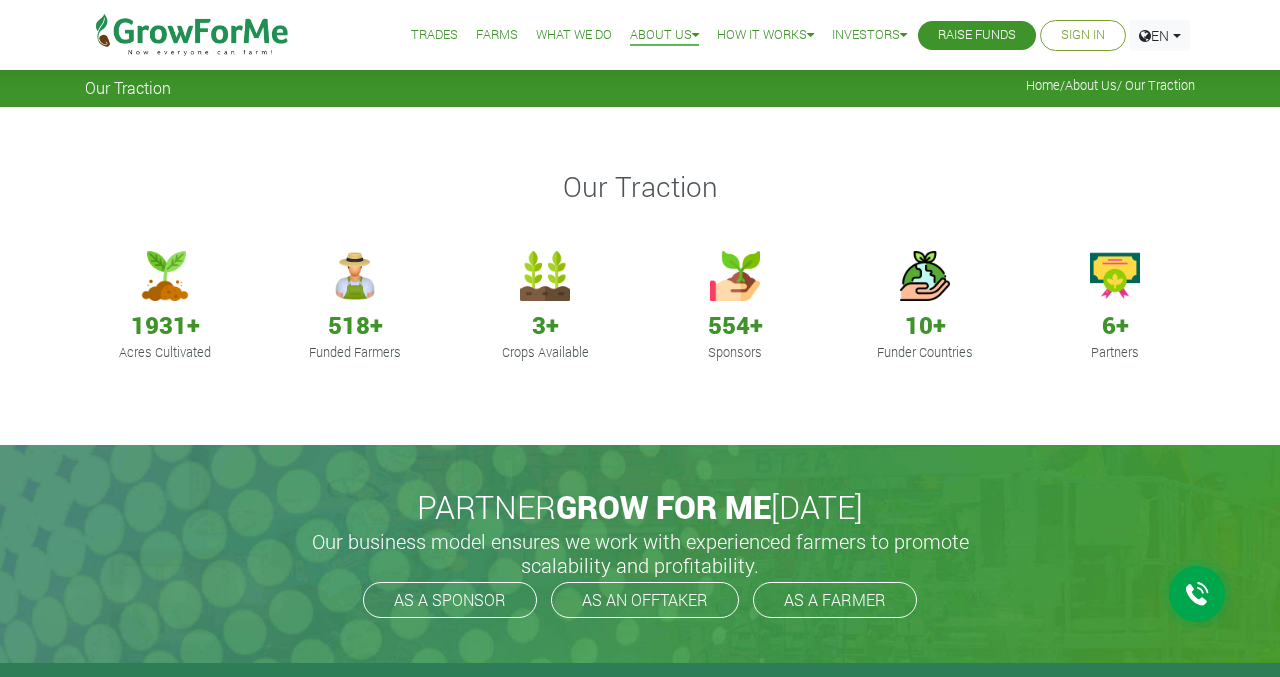 scroll, scrollTop: 557, scrollLeft: 0, axis: vertical 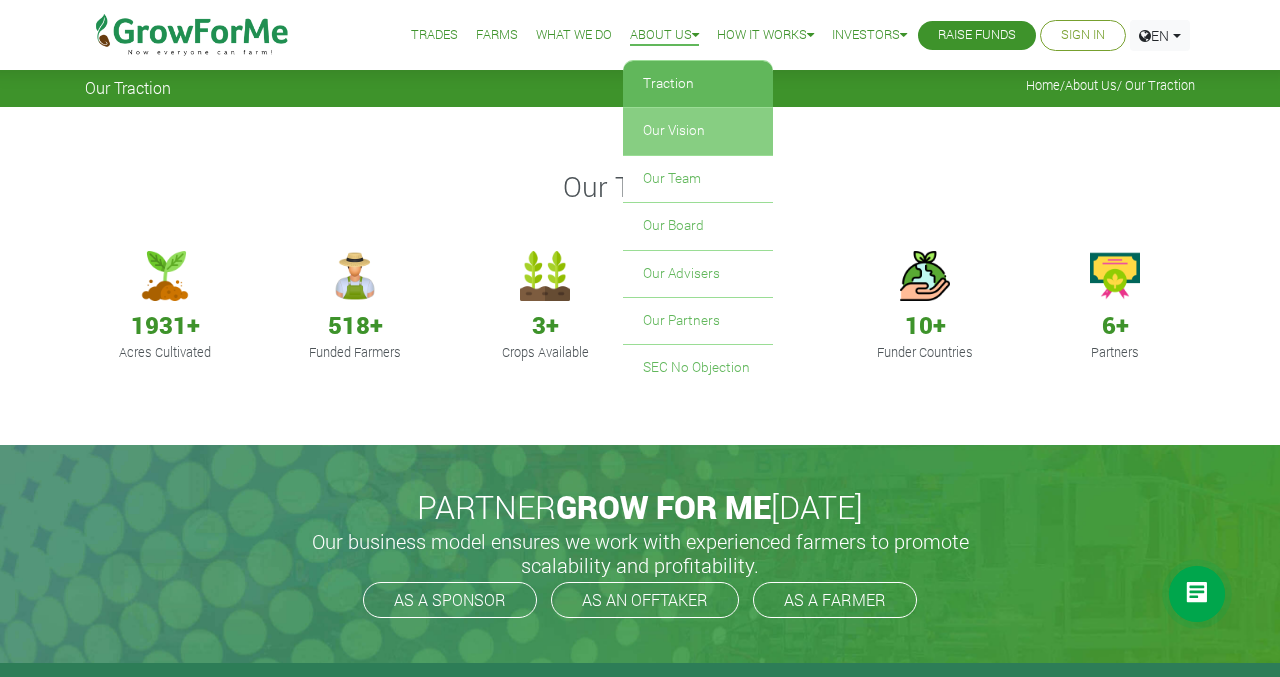 click on "Our Vision" at bounding box center [698, 131] 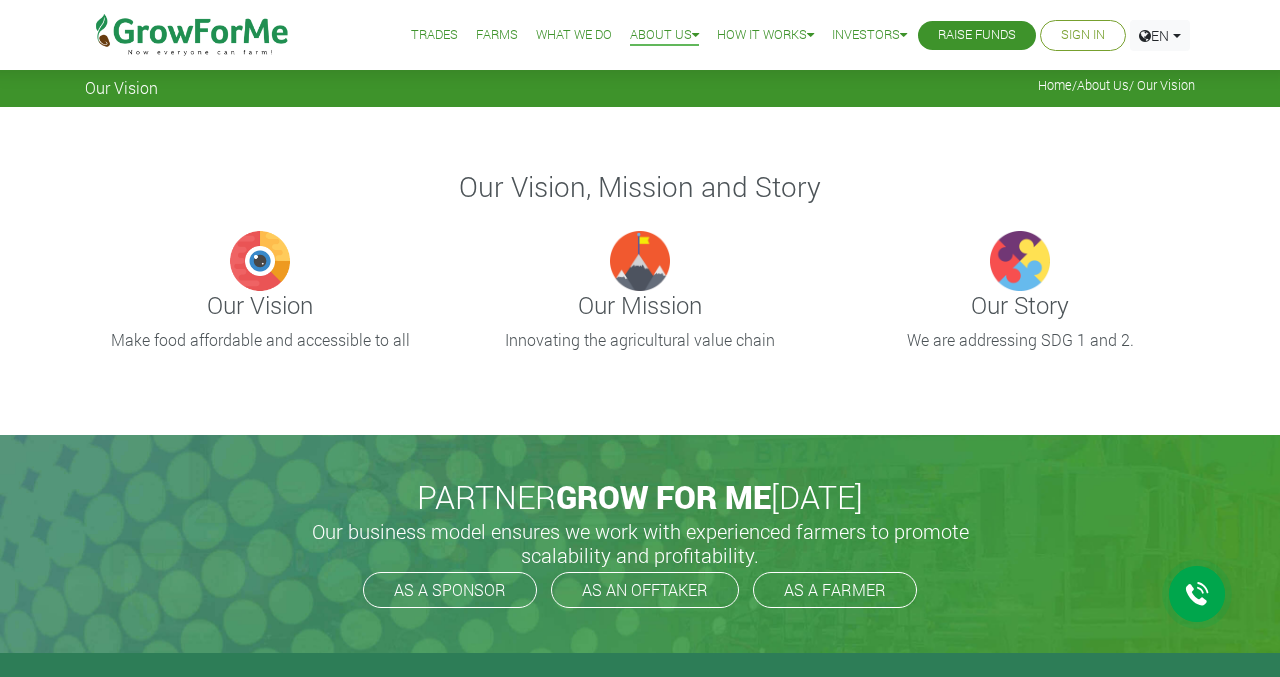 scroll, scrollTop: 0, scrollLeft: 0, axis: both 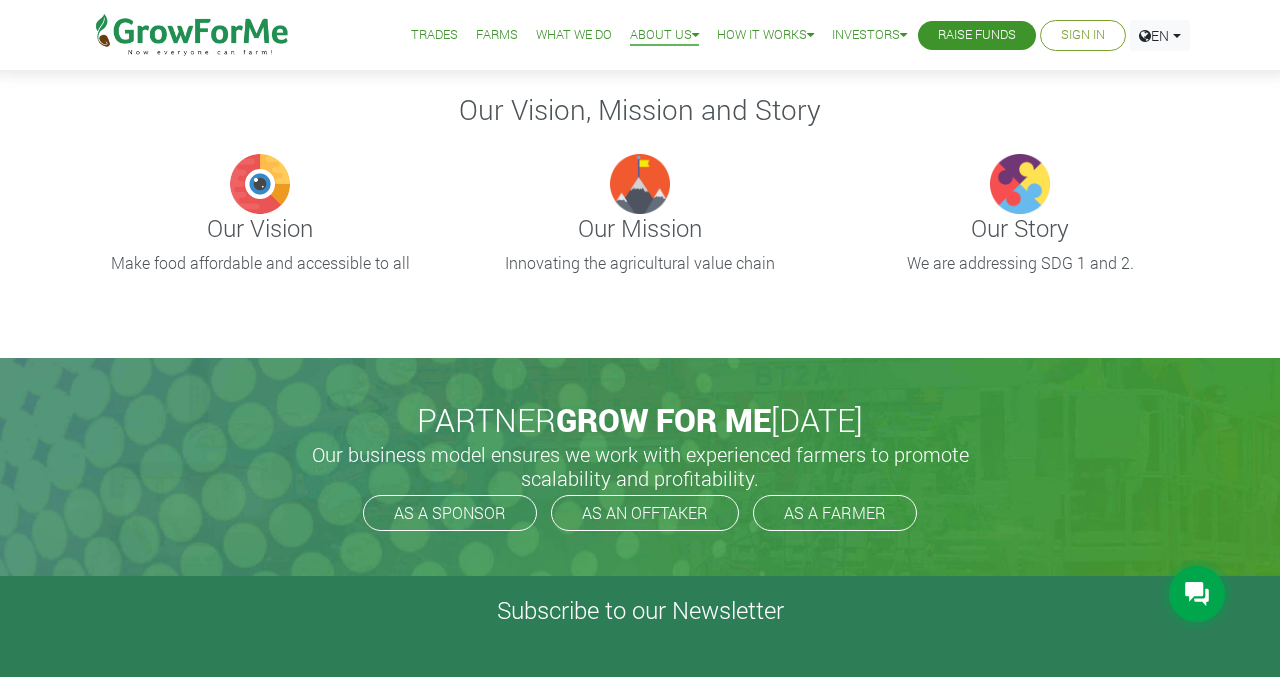 click on "Our business model ensures we work with experienced farmers to promote scalability and profitability." at bounding box center (640, 466) 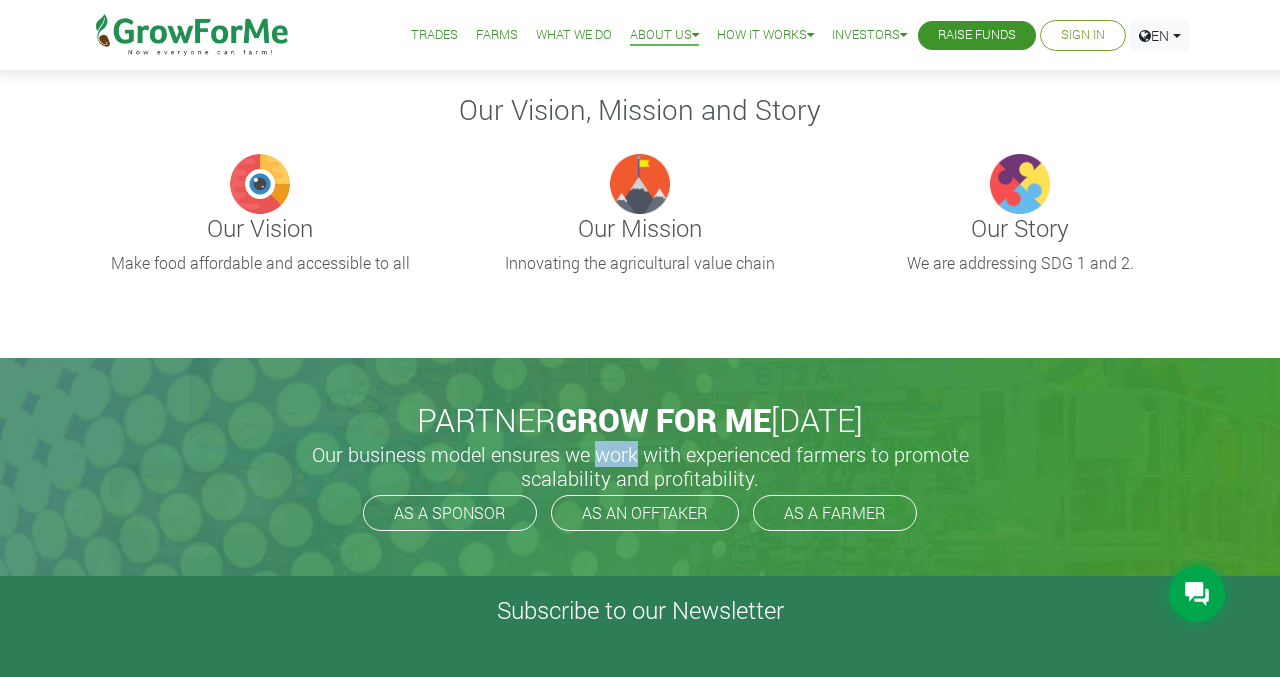 click on "Our business model ensures we work with experienced farmers to promote scalability and profitability." at bounding box center (640, 466) 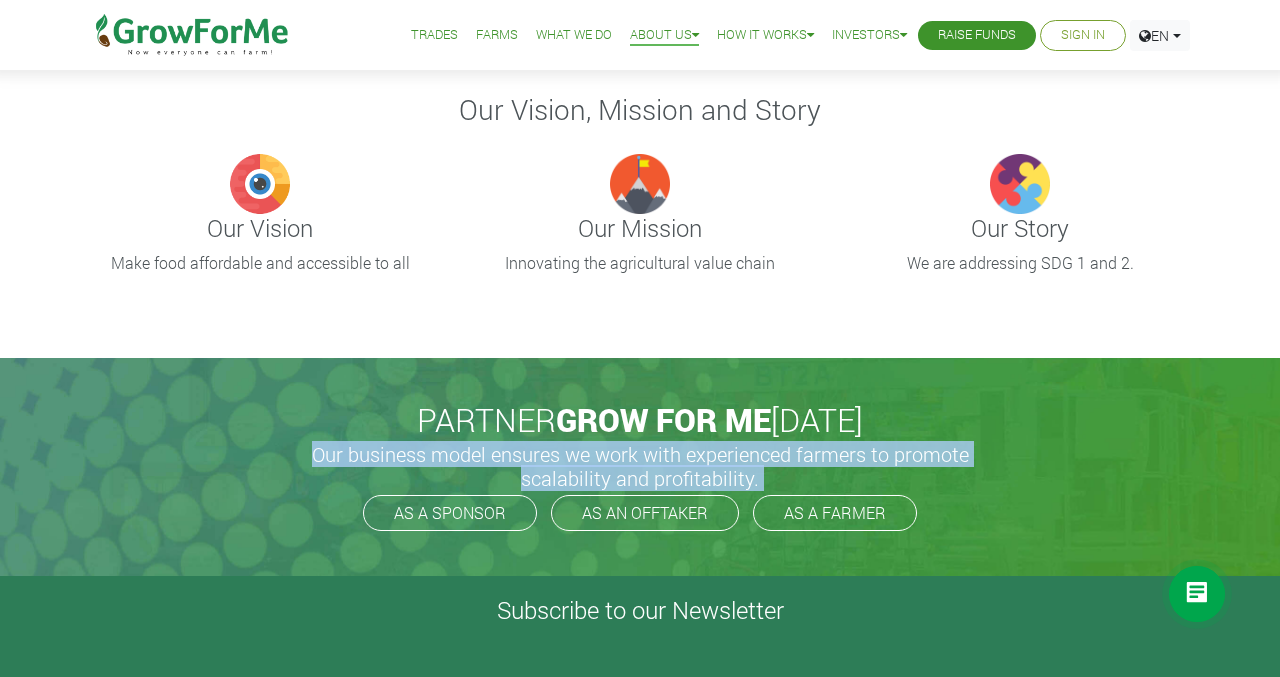 click on "GROW FOR ME" at bounding box center [663, 419] 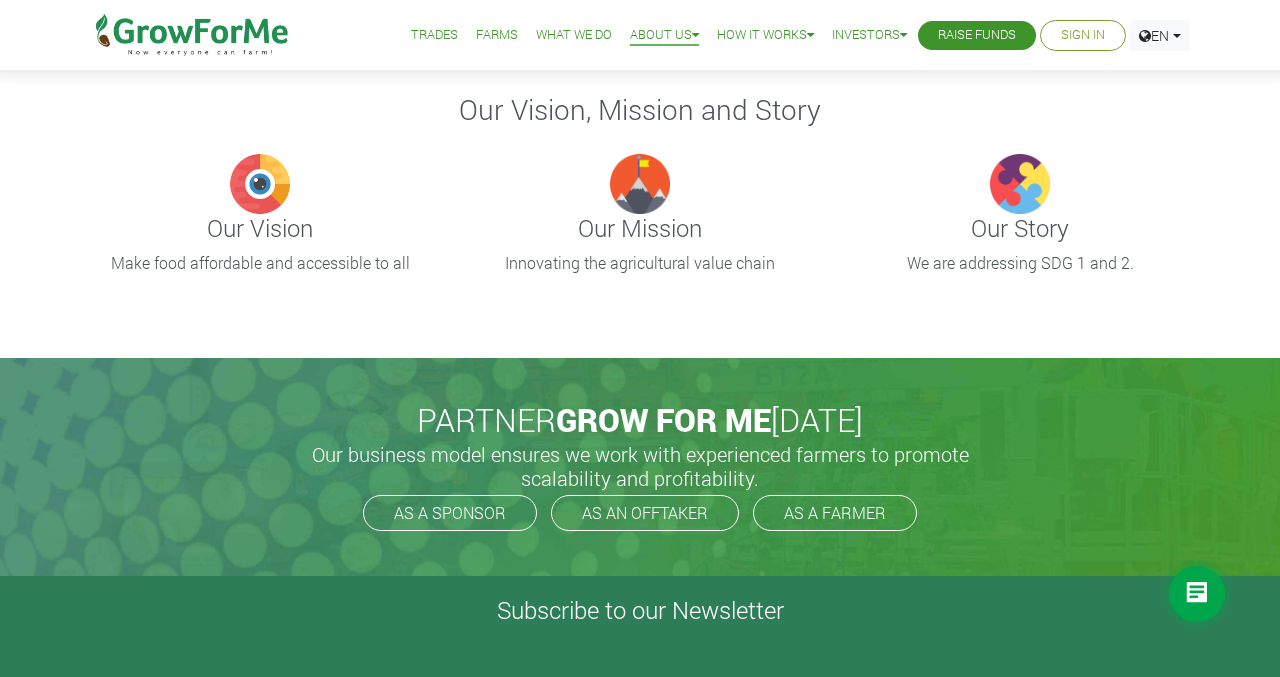 scroll, scrollTop: 180, scrollLeft: 0, axis: vertical 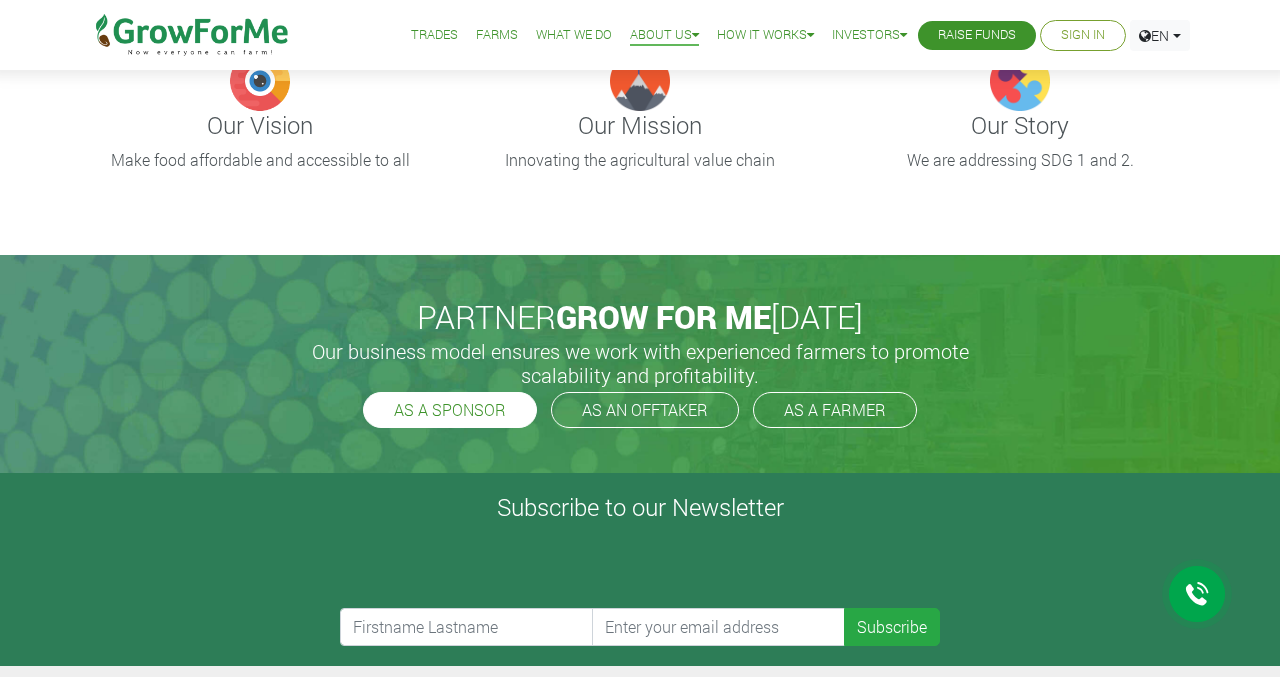 click on "AS A SPONSOR" at bounding box center [450, 410] 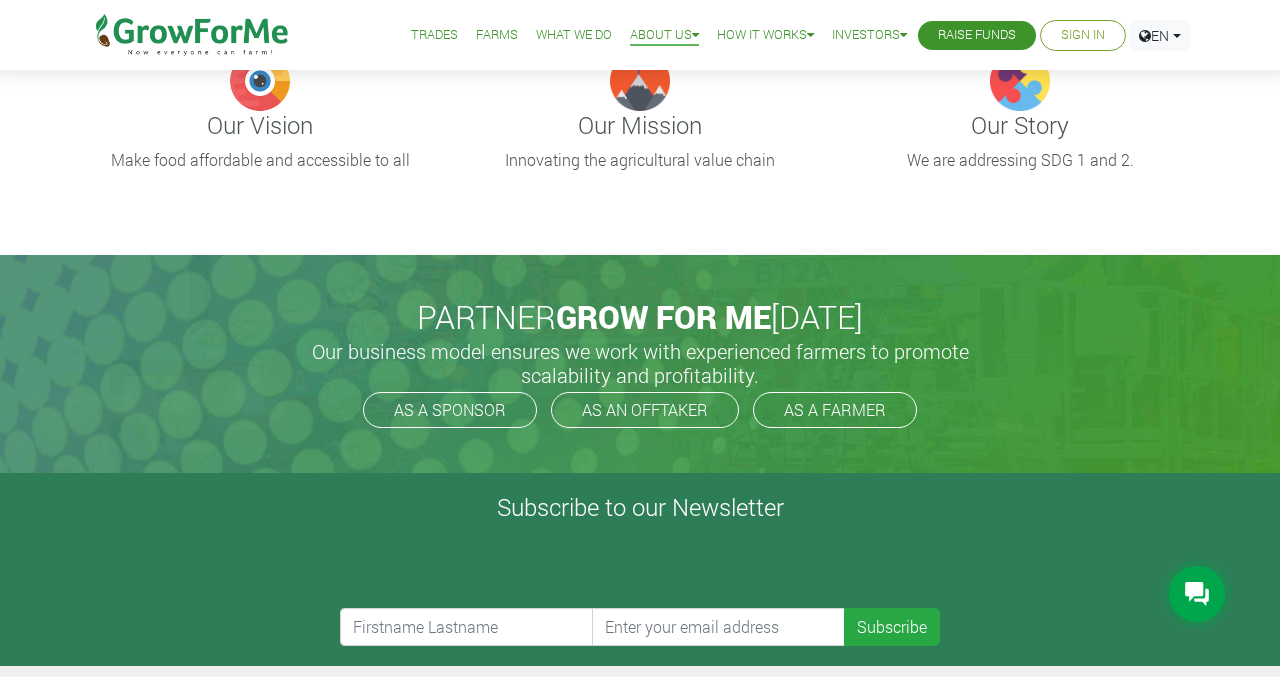 scroll, scrollTop: 0, scrollLeft: 0, axis: both 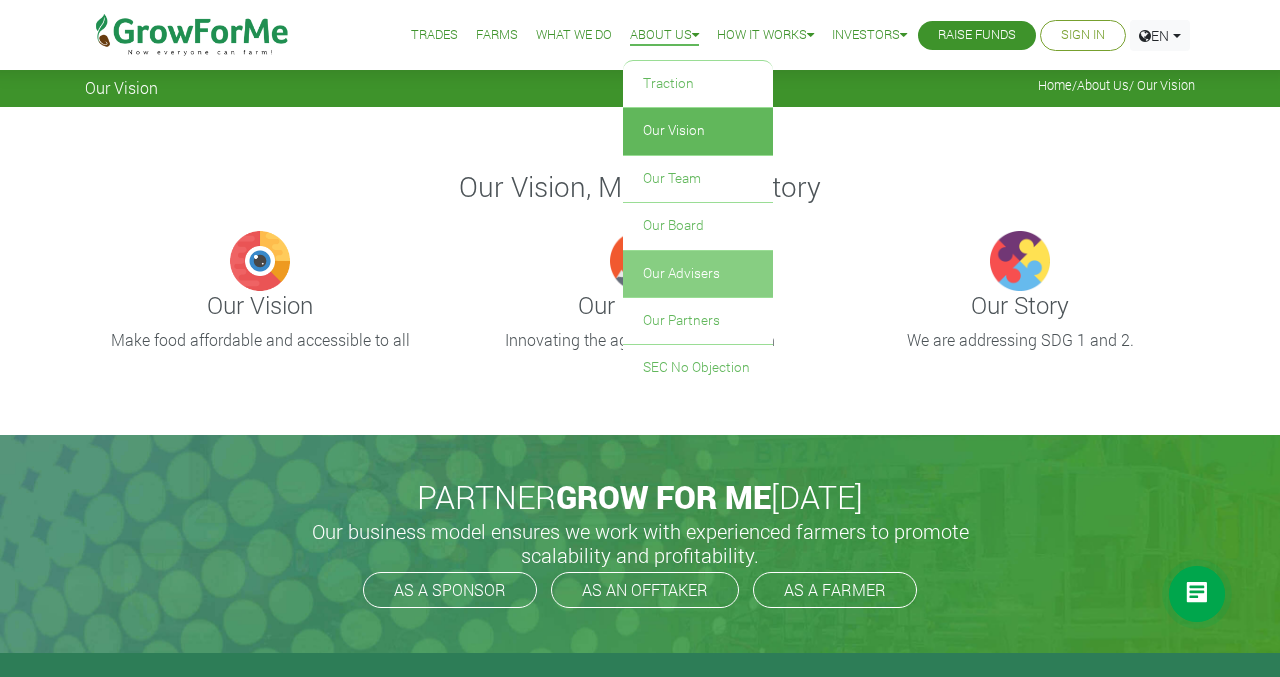 click on "Our Advisers" at bounding box center (698, 274) 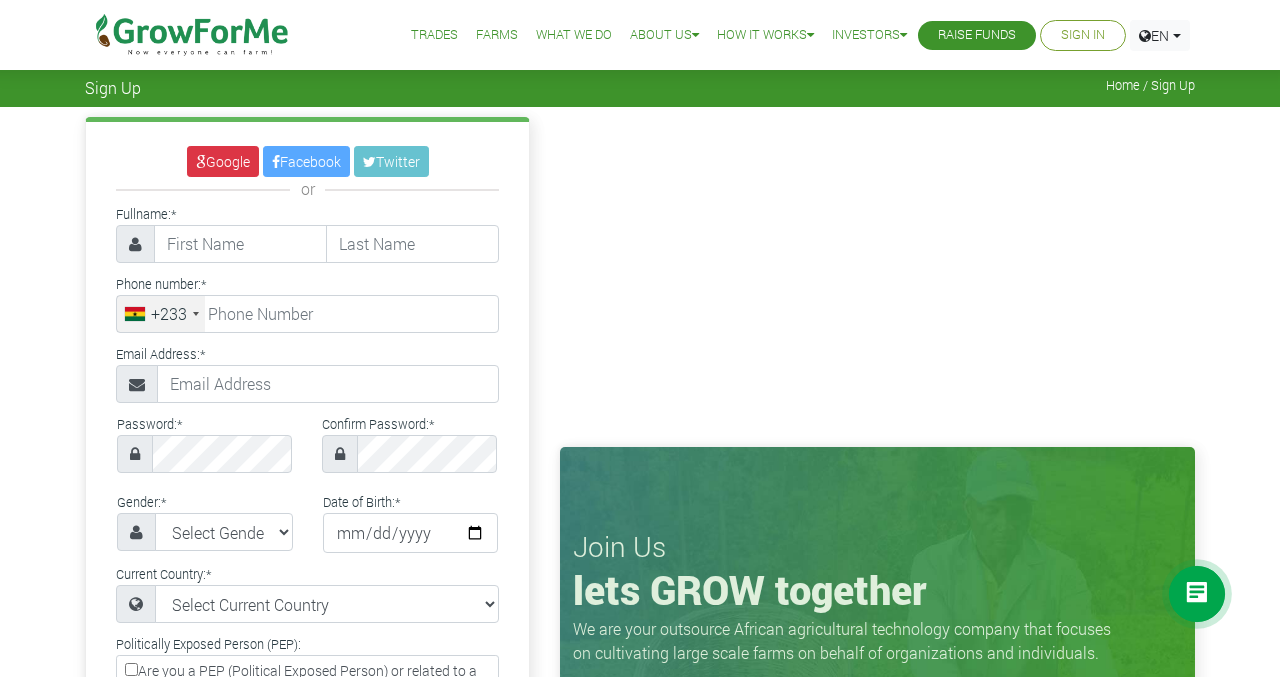 scroll, scrollTop: 0, scrollLeft: 0, axis: both 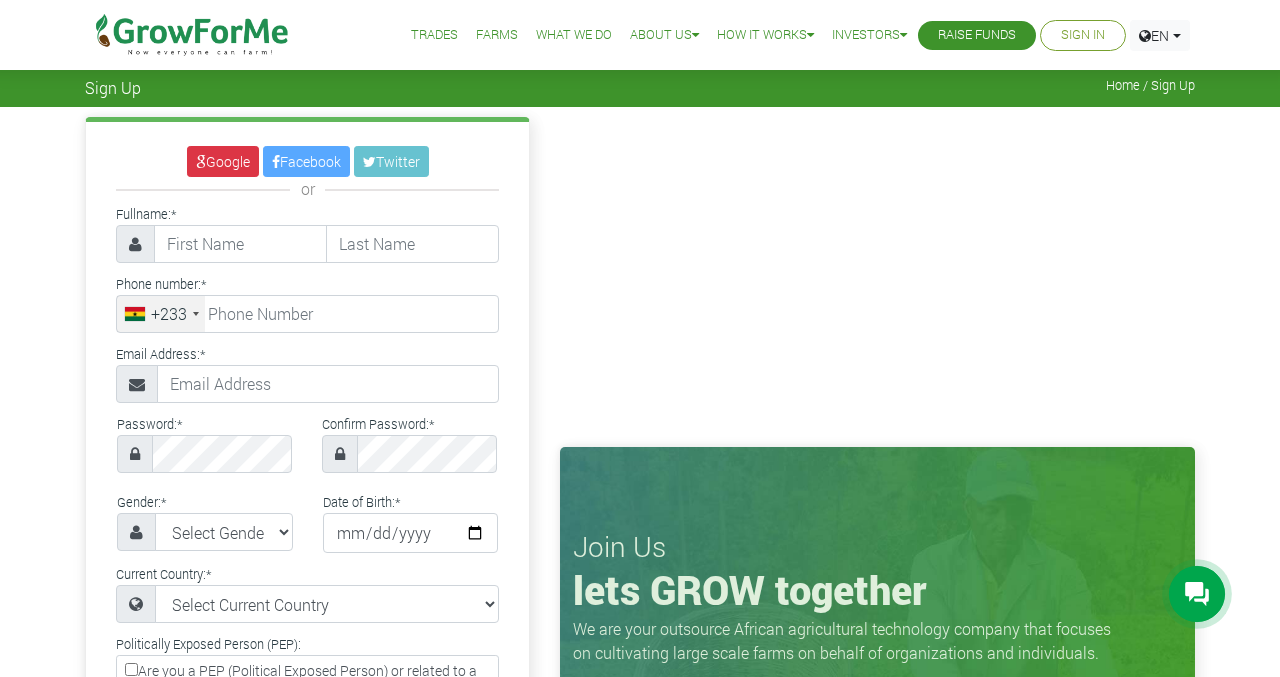 click on "Trades" at bounding box center [434, 35] 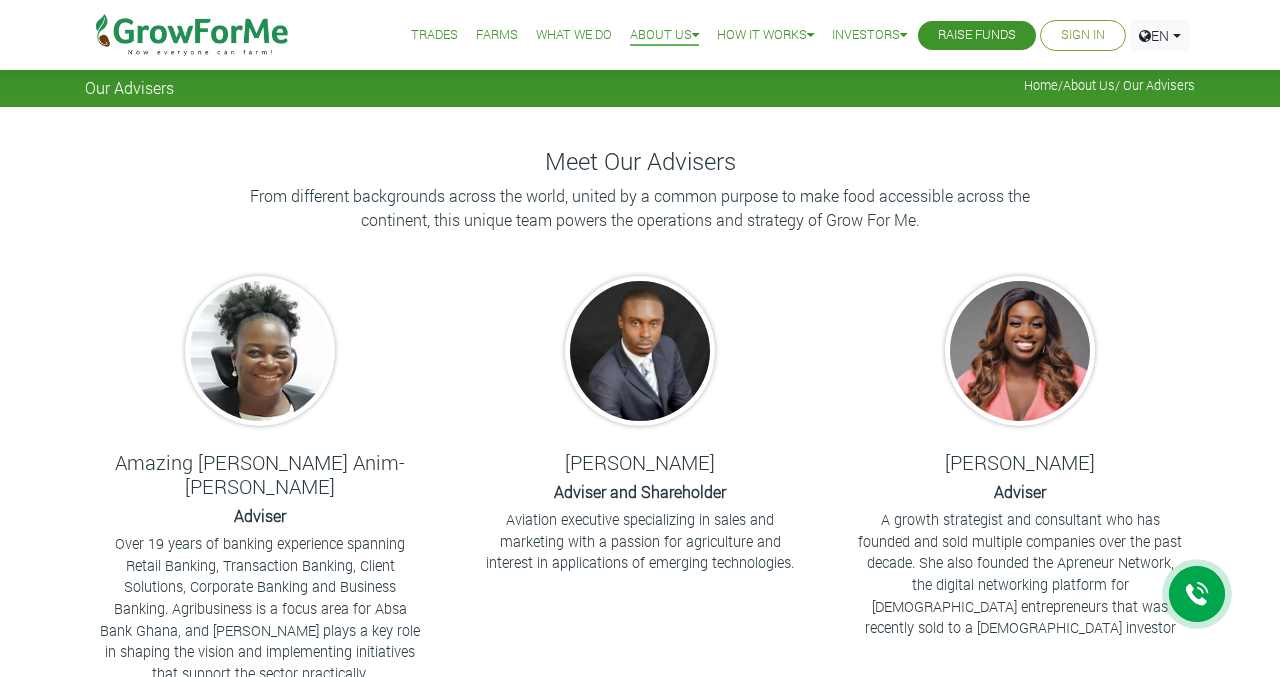 scroll, scrollTop: 0, scrollLeft: 0, axis: both 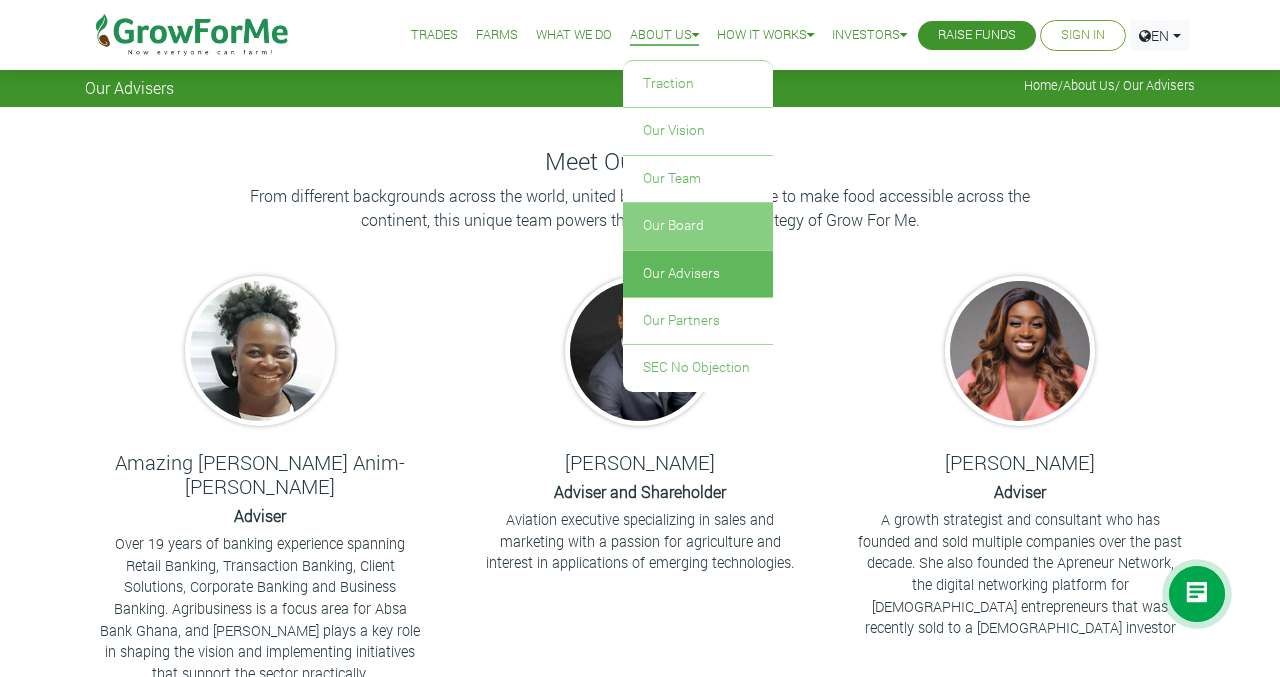click on "Our Board" at bounding box center (698, 226) 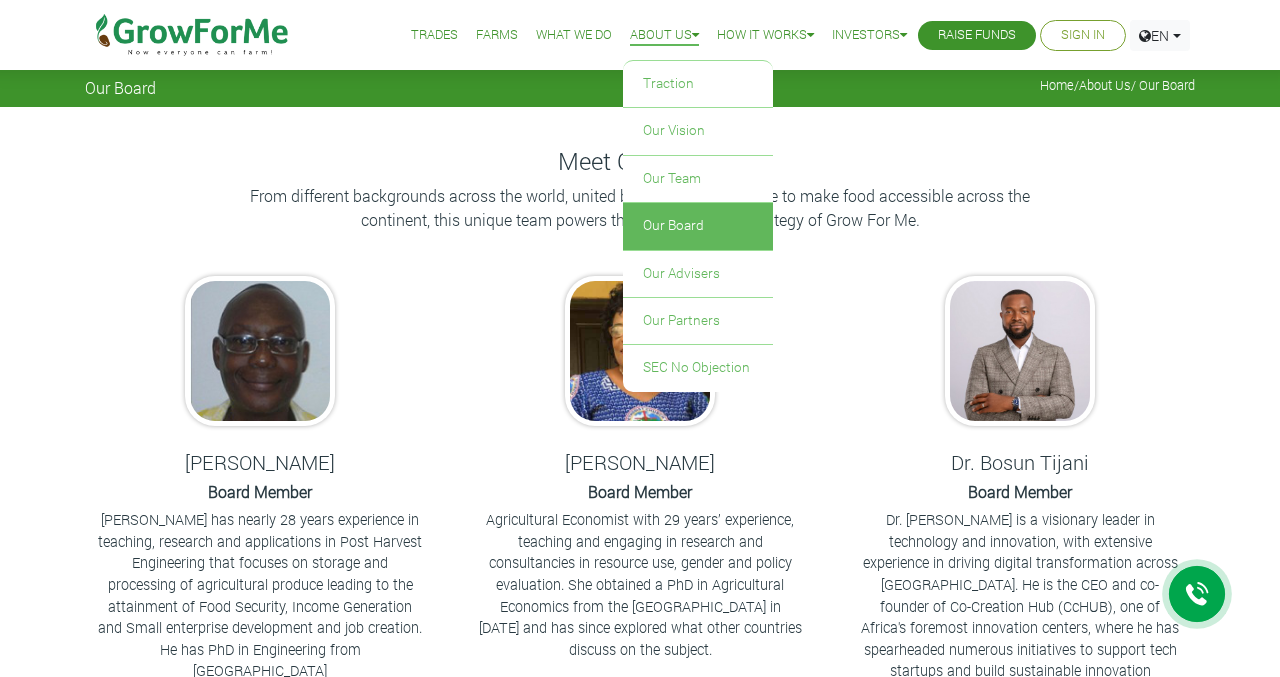 scroll, scrollTop: 0, scrollLeft: 0, axis: both 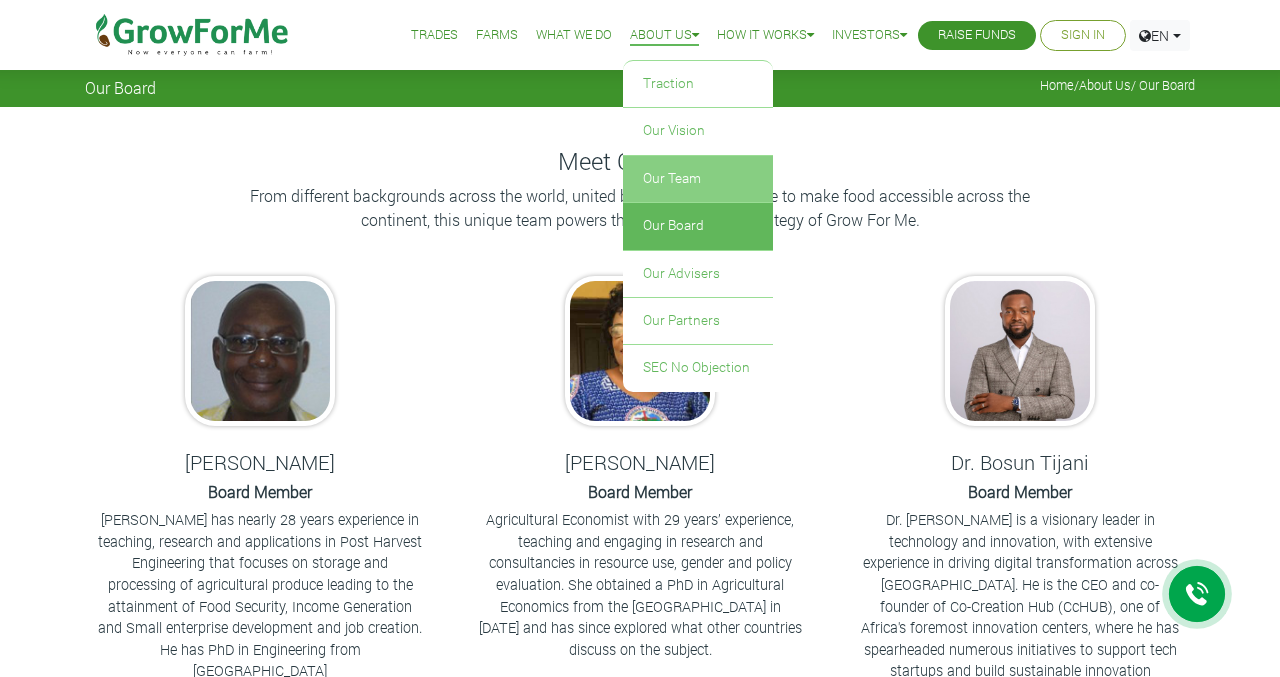click on "Our Team" at bounding box center [698, 179] 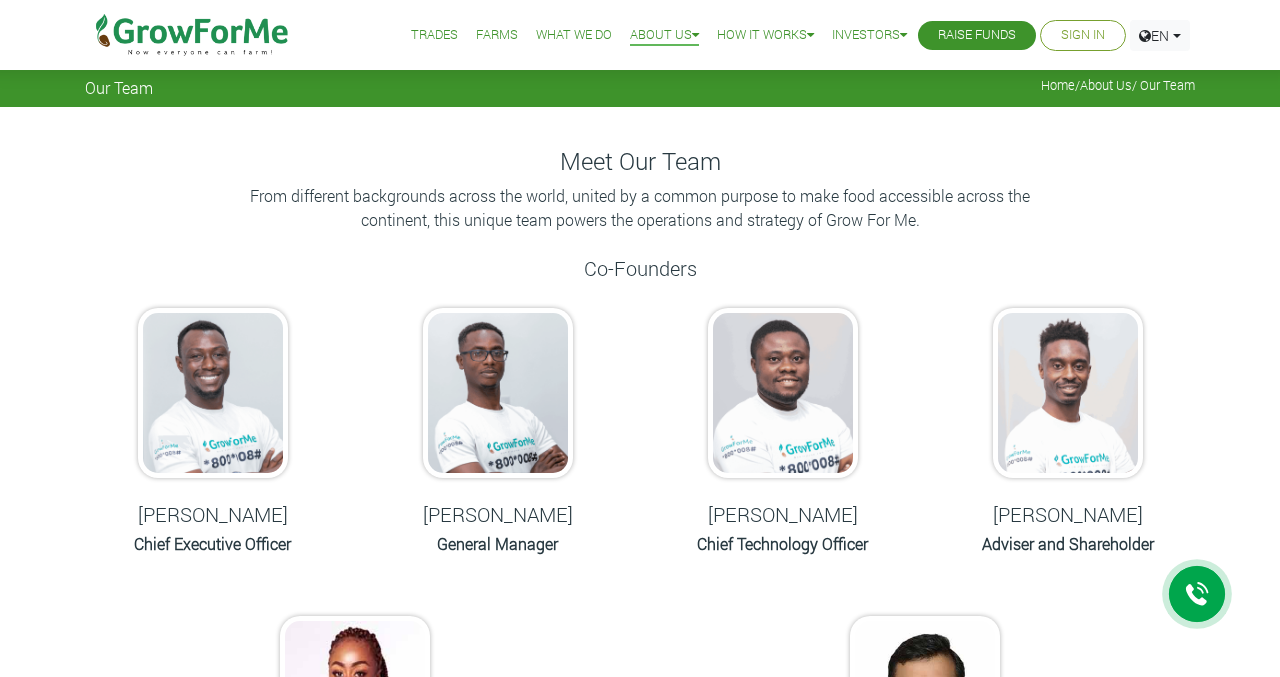 scroll, scrollTop: 77, scrollLeft: 0, axis: vertical 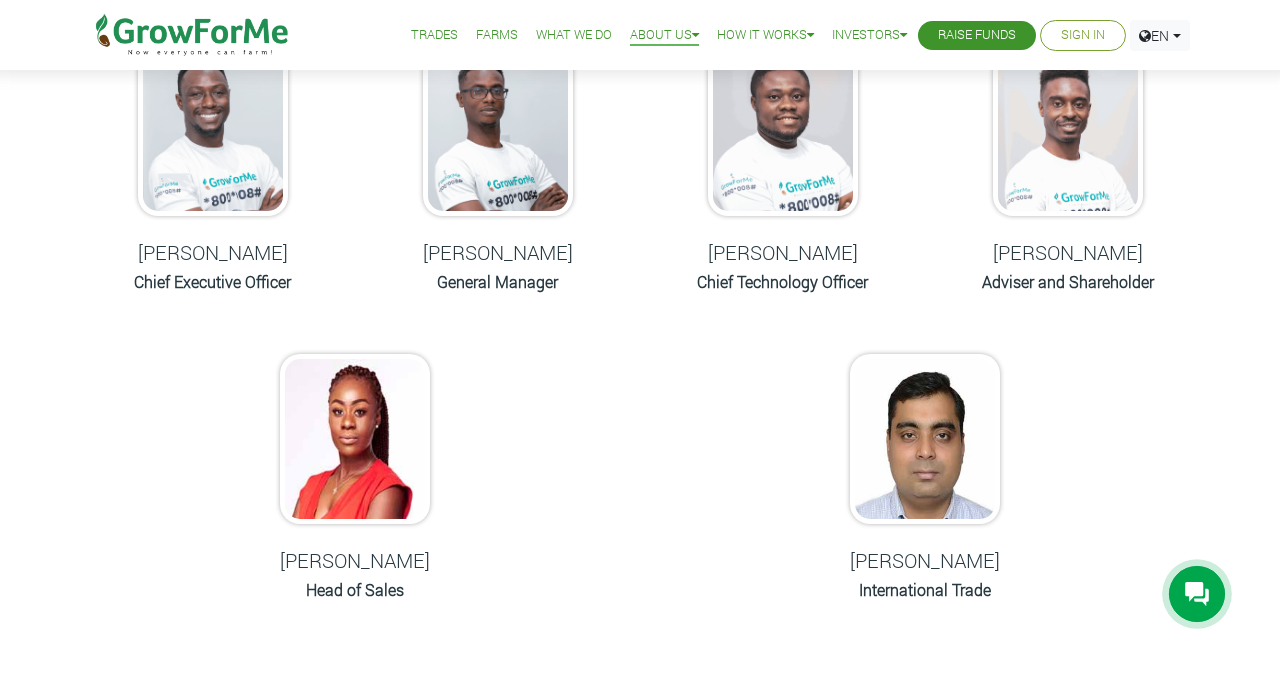 click on "[PERSON_NAME]
Chief Technology Officer" at bounding box center [782, 172] 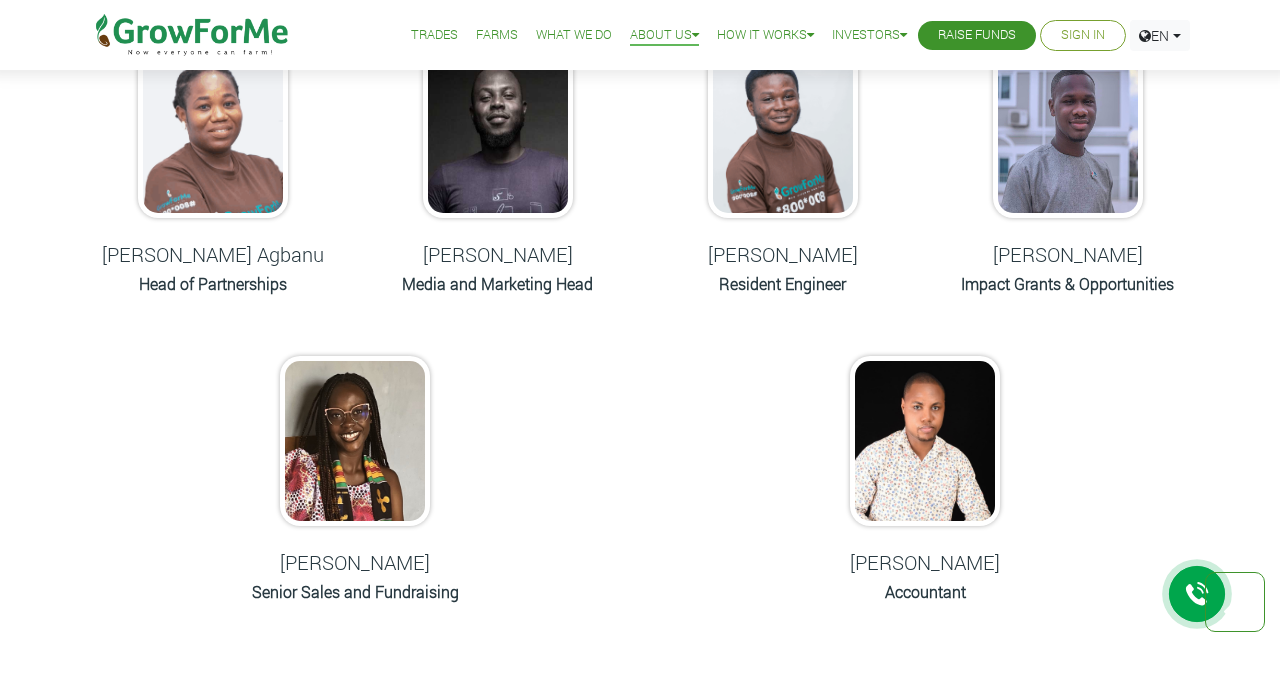 scroll, scrollTop: 981, scrollLeft: 0, axis: vertical 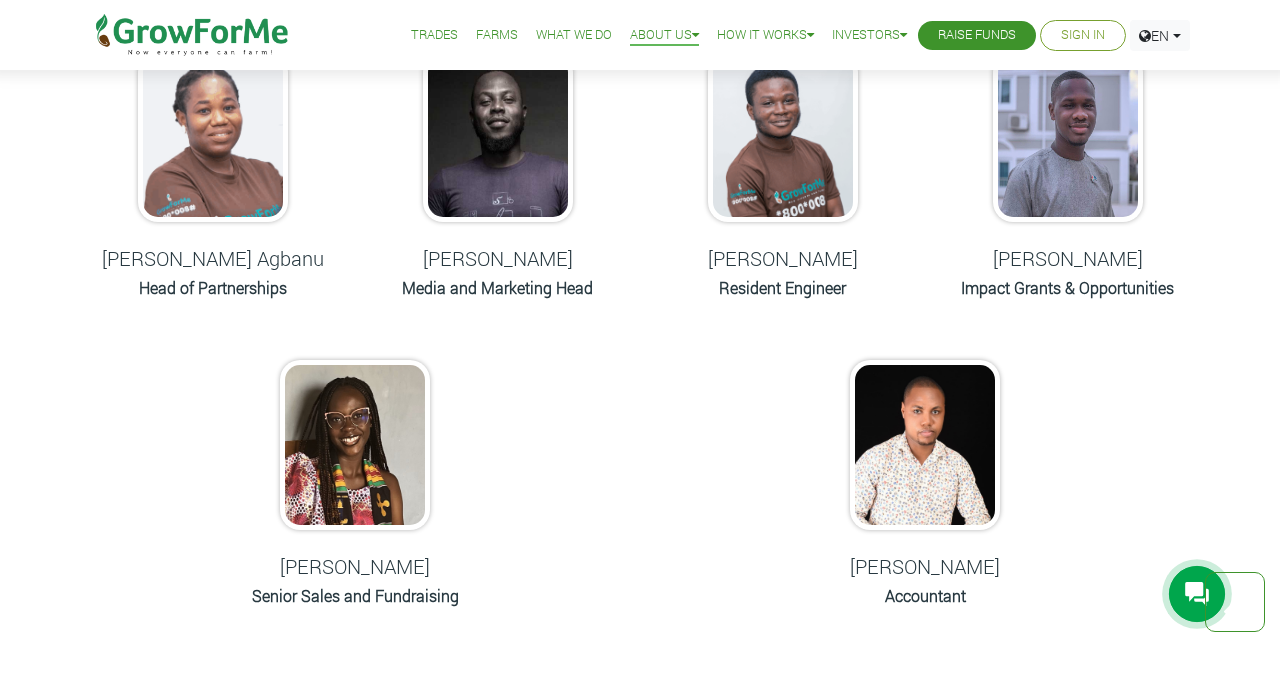 click at bounding box center [213, 137] 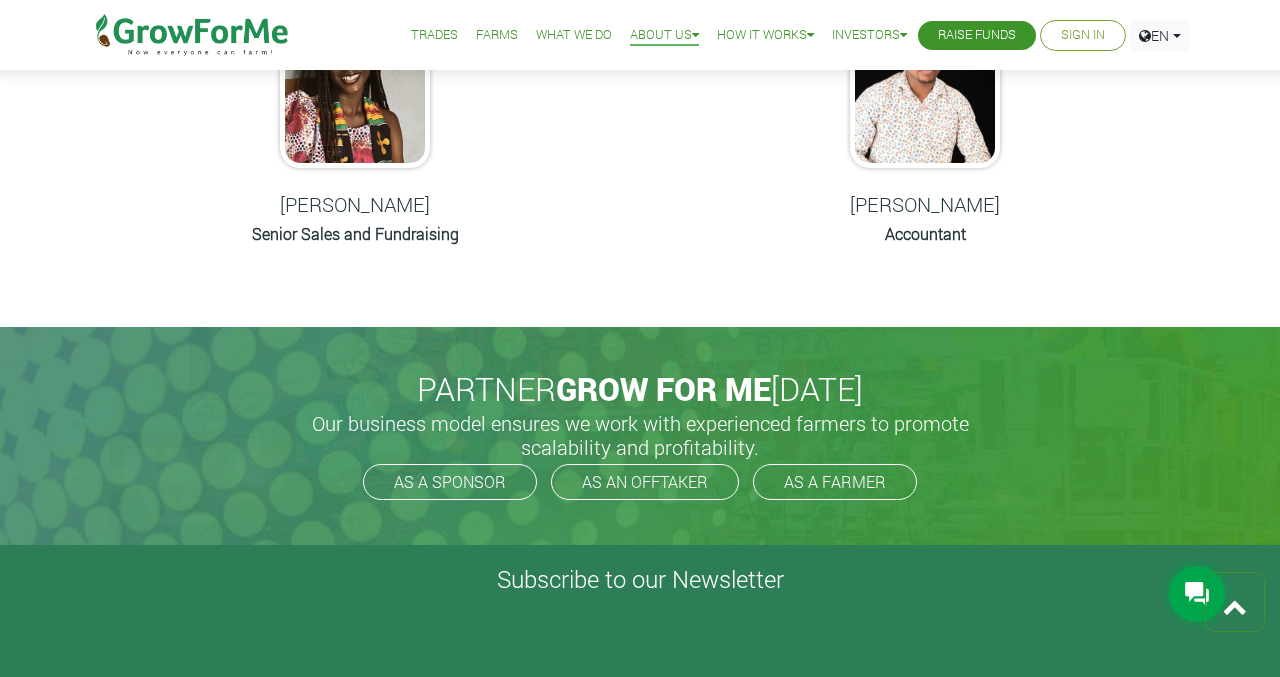 scroll, scrollTop: 1506, scrollLeft: 0, axis: vertical 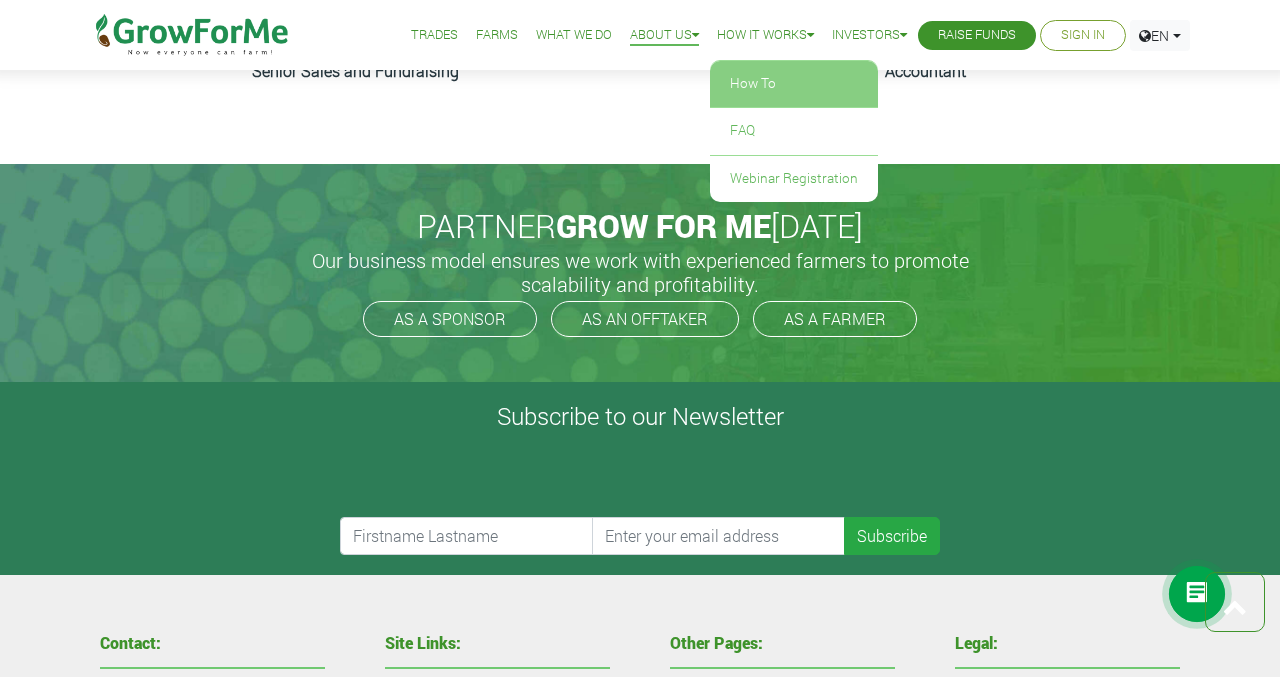 click on "How To" at bounding box center [794, 84] 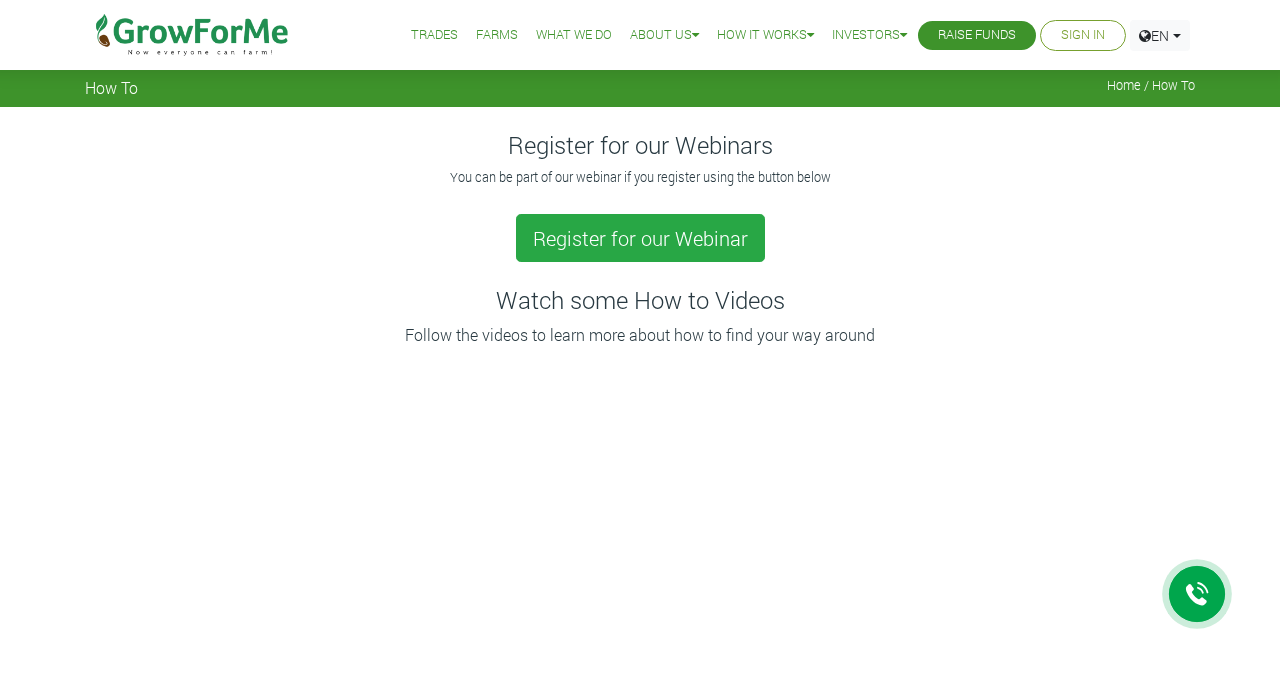 scroll, scrollTop: 0, scrollLeft: 0, axis: both 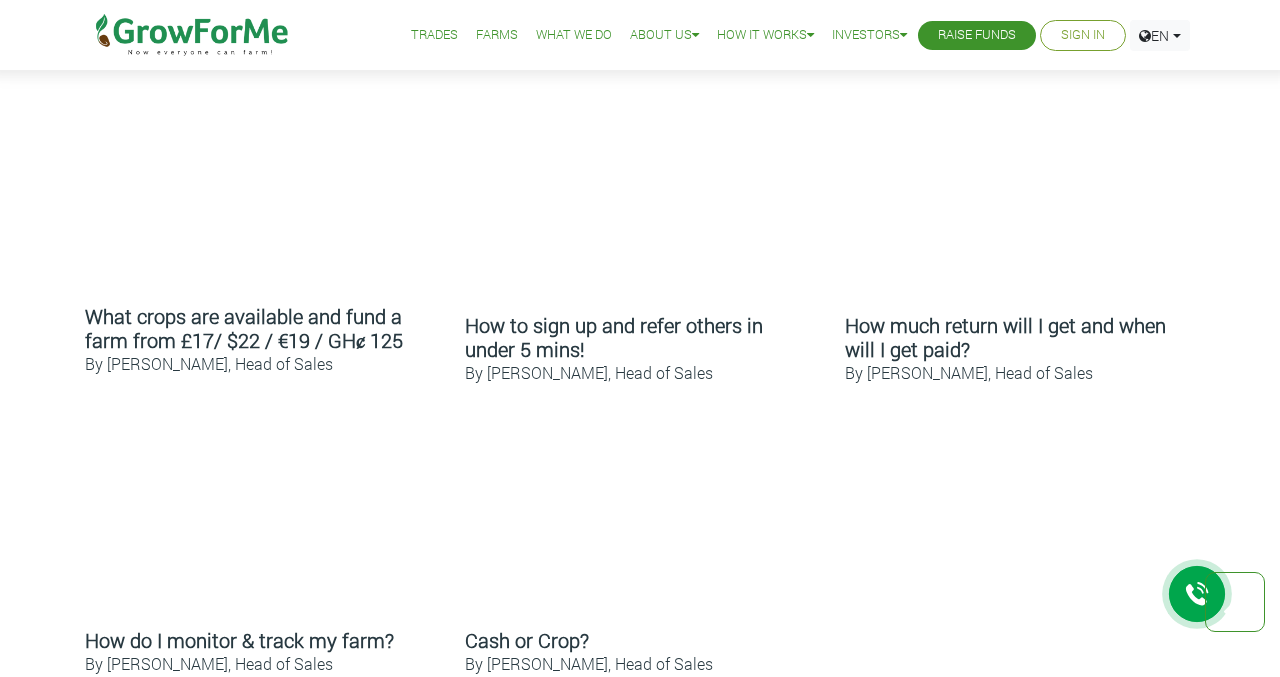 click on "What crops are available and fund a farm from £17/ $22 / €19 / GHȼ 125
By [PERSON_NAME], Head of Sales
How to sign up and refer others in under 5 mins!
By [PERSON_NAME], Head of Sales
How much return will I get and when will I get paid?
By [PERSON_NAME], Head of Sales" at bounding box center [640, 409] 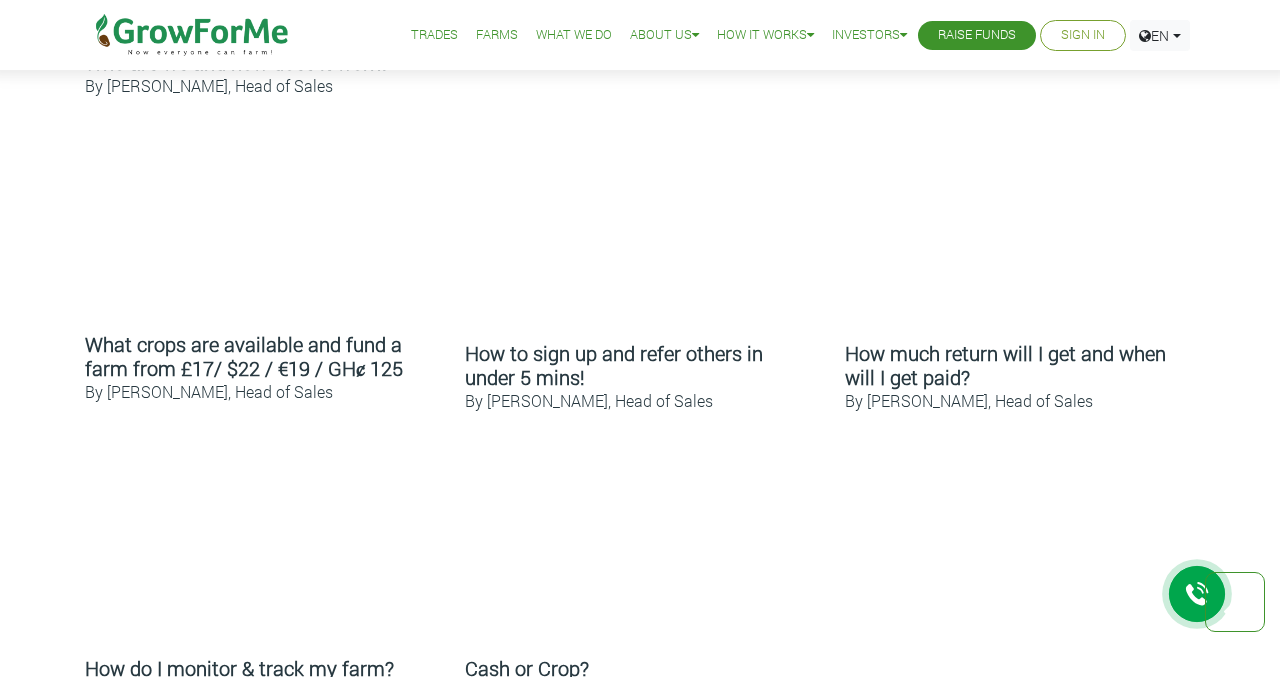scroll, scrollTop: 963, scrollLeft: 0, axis: vertical 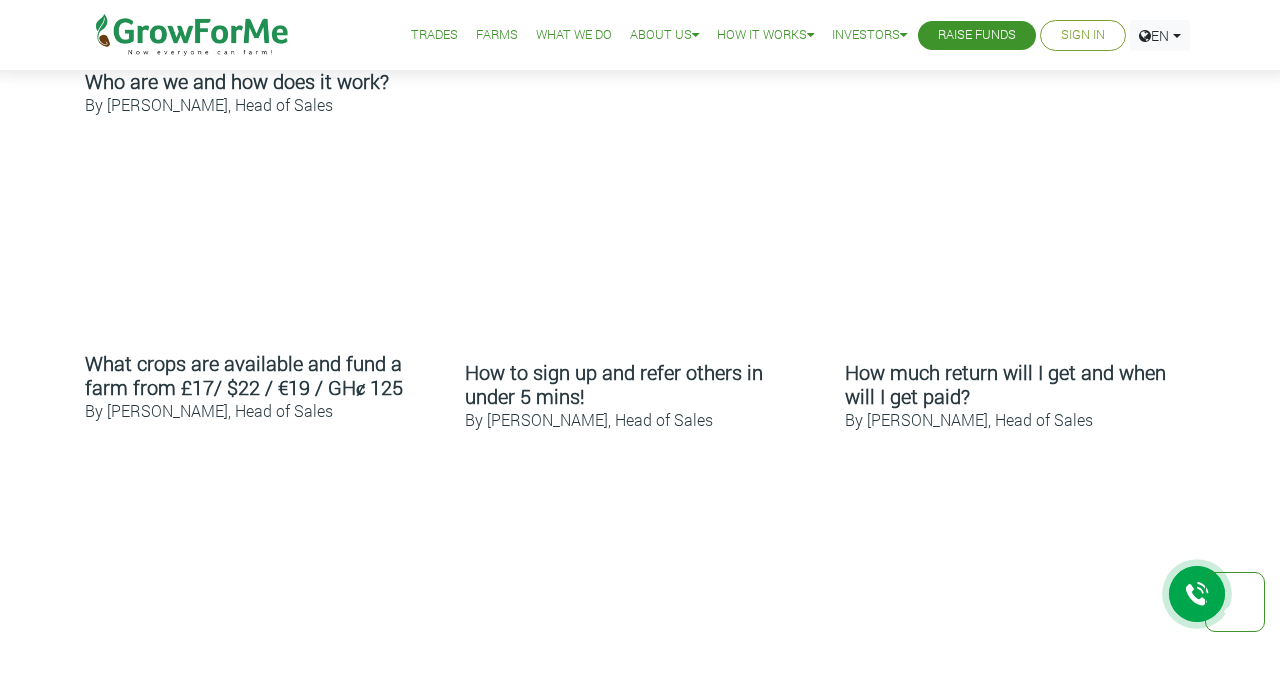 click on "How much return will I get and when will I get paid?" at bounding box center (1005, 384) 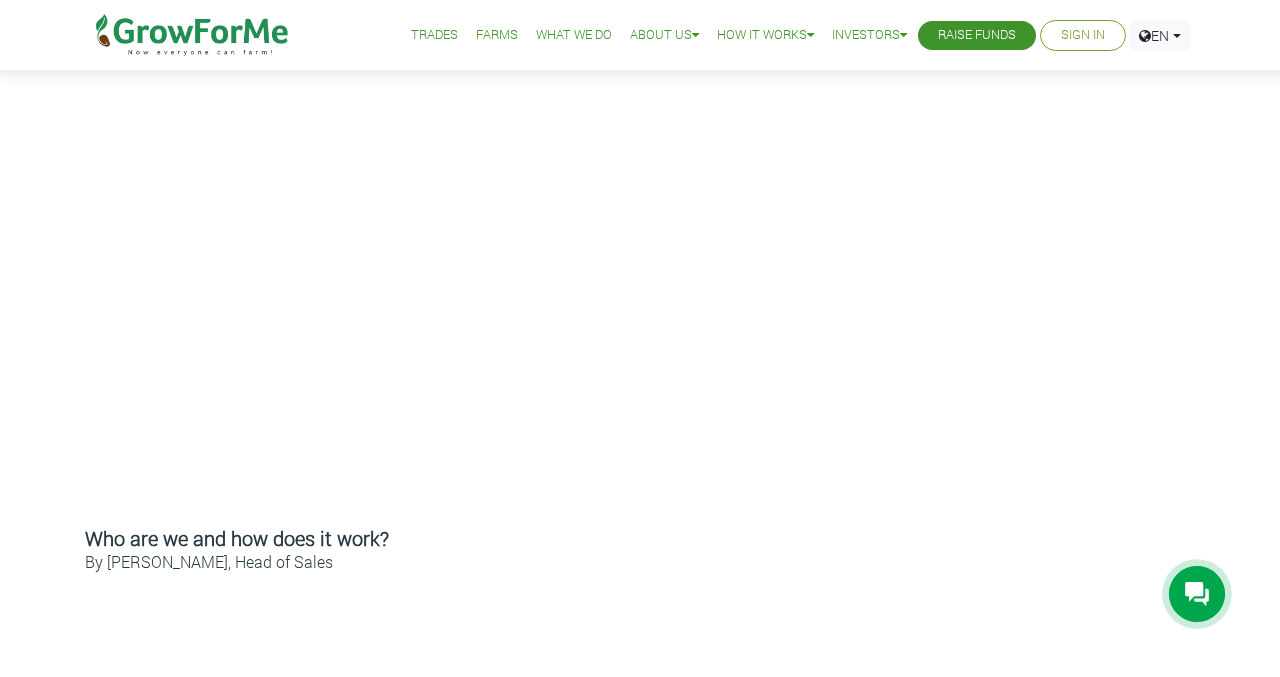 scroll, scrollTop: 861, scrollLeft: 0, axis: vertical 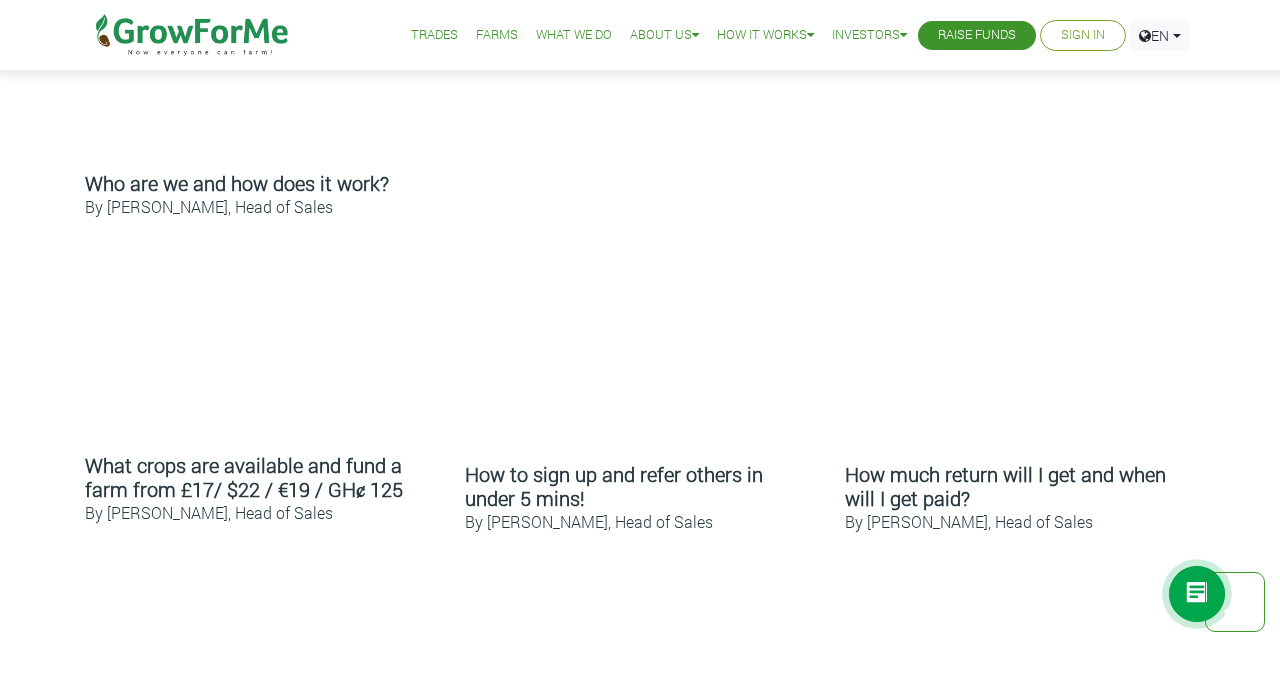 click on "How much return will I get and when will I get paid?
By [PERSON_NAME], Head of Sales" at bounding box center [1020, 404] 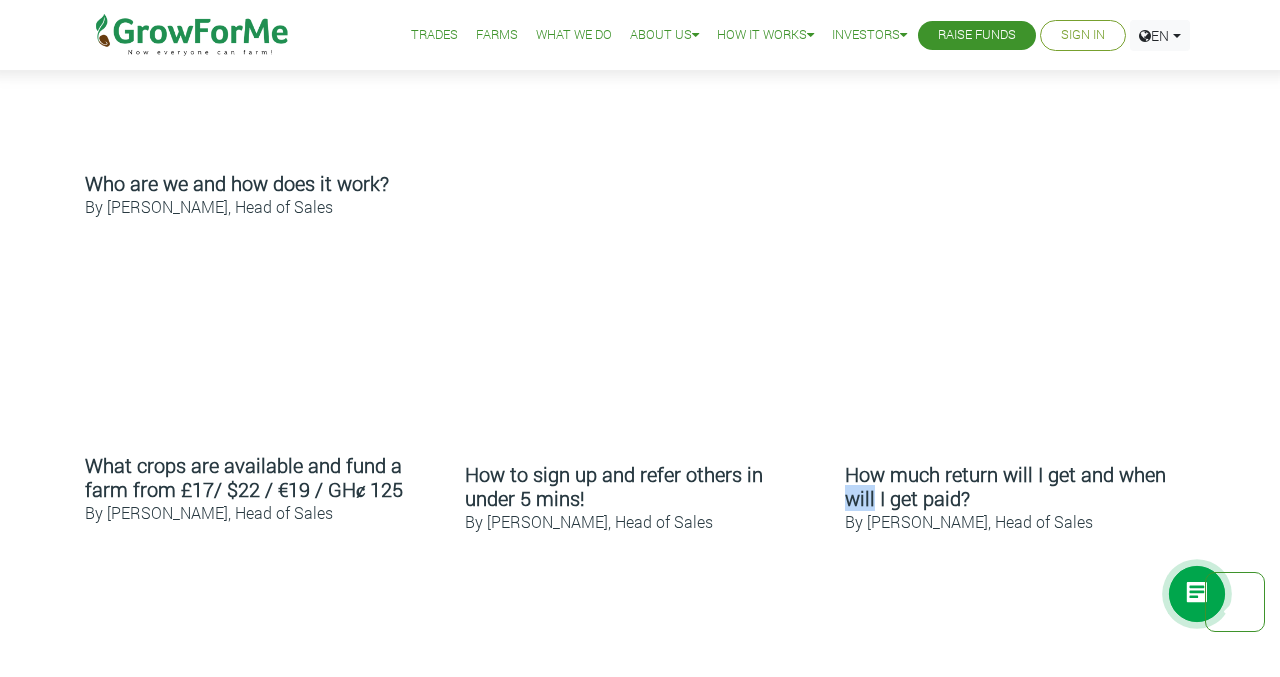 click on "How much return will I get and when will I get paid?" at bounding box center [1005, 486] 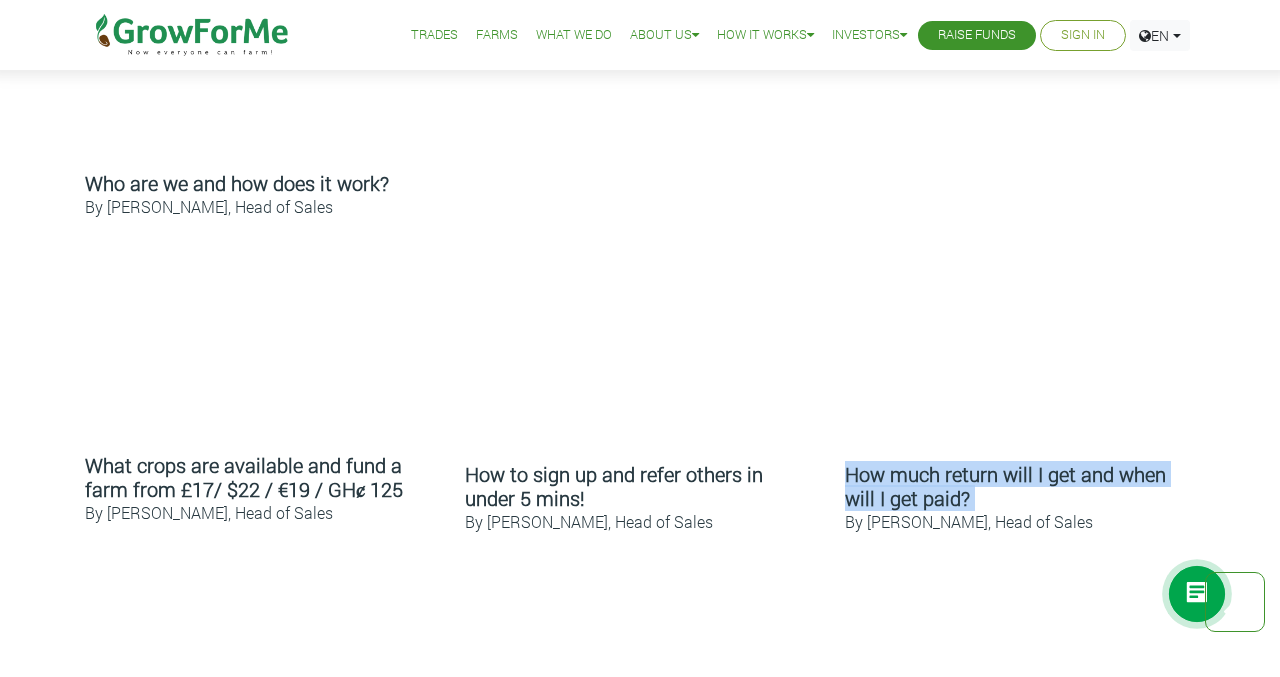 click on "How much return will I get and when will I get paid?" at bounding box center (1005, 486) 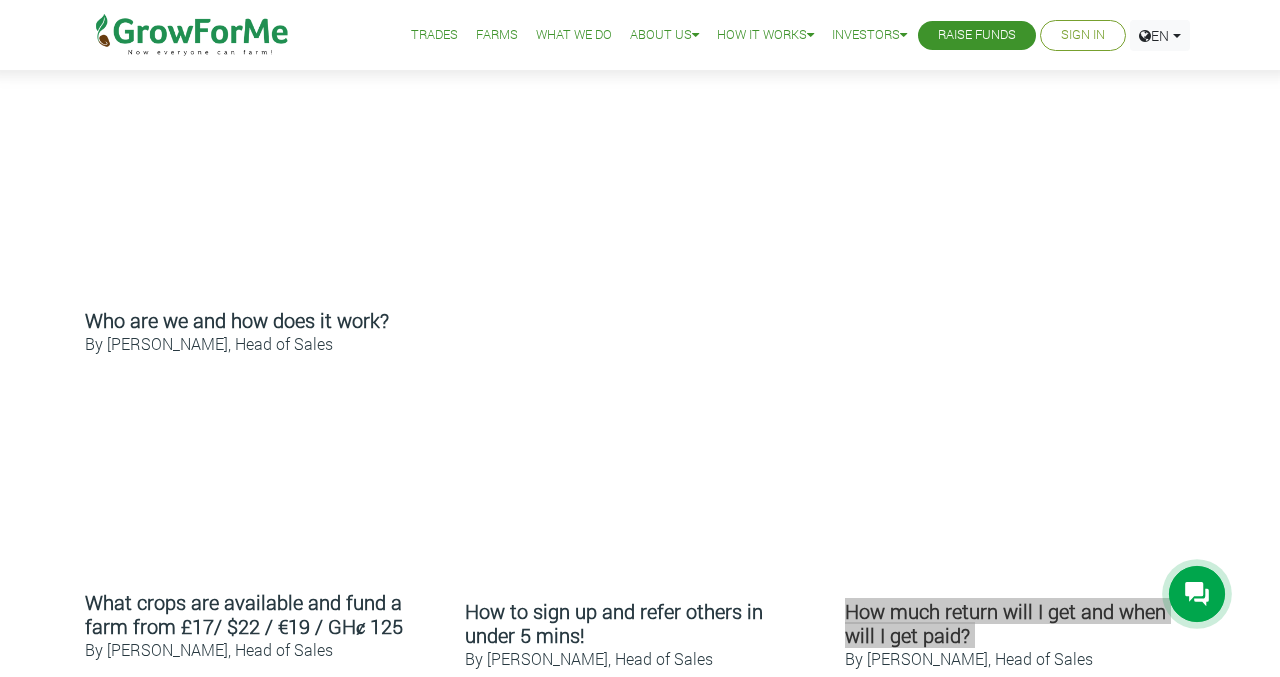 scroll, scrollTop: 777, scrollLeft: 0, axis: vertical 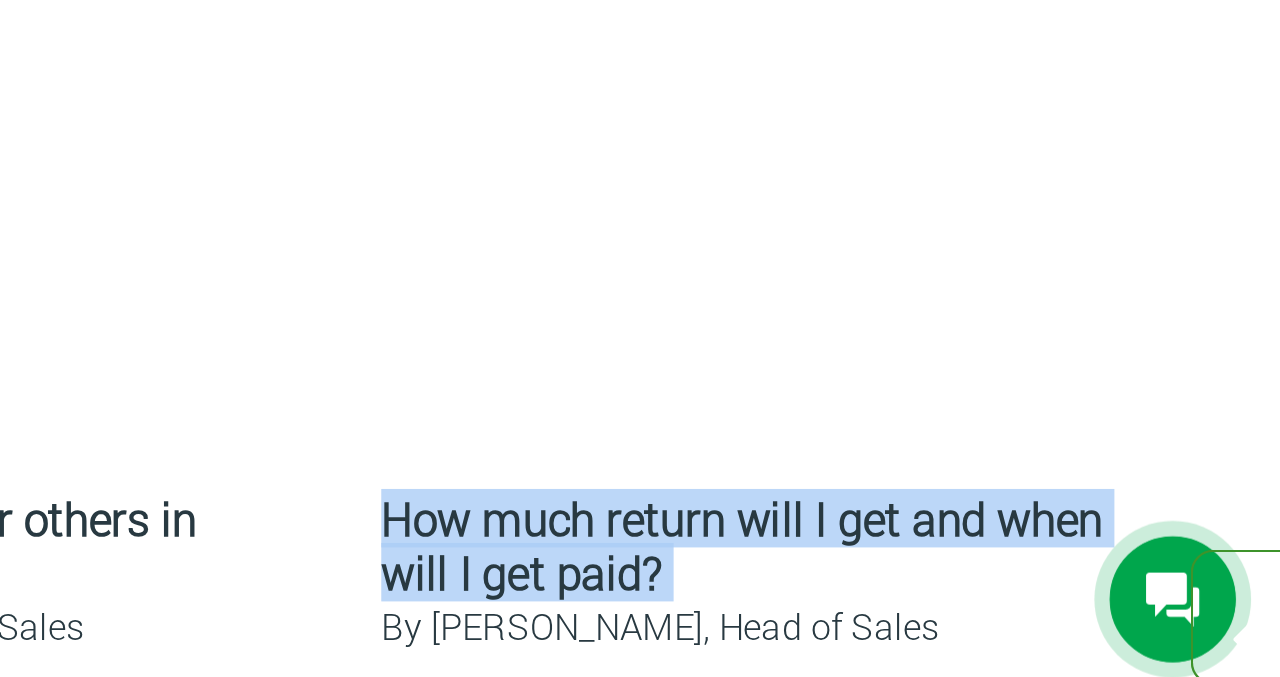 click on "Register for our Webinars
You can be part of our webinar if you register using the button below
Register for our Webinar
Watch some How to Videos
Follow the videos to learn more about how to find your way around
Who are we and how does it work?
By Lorraine Wright, Head of Sales
What crops are available and fund a farm from £17/ $22 / €19 / GHȼ 125
By Lorraine Wright, Head of Sales
How to sign up and refer others in under 5 mins!" at bounding box center [640, 154] 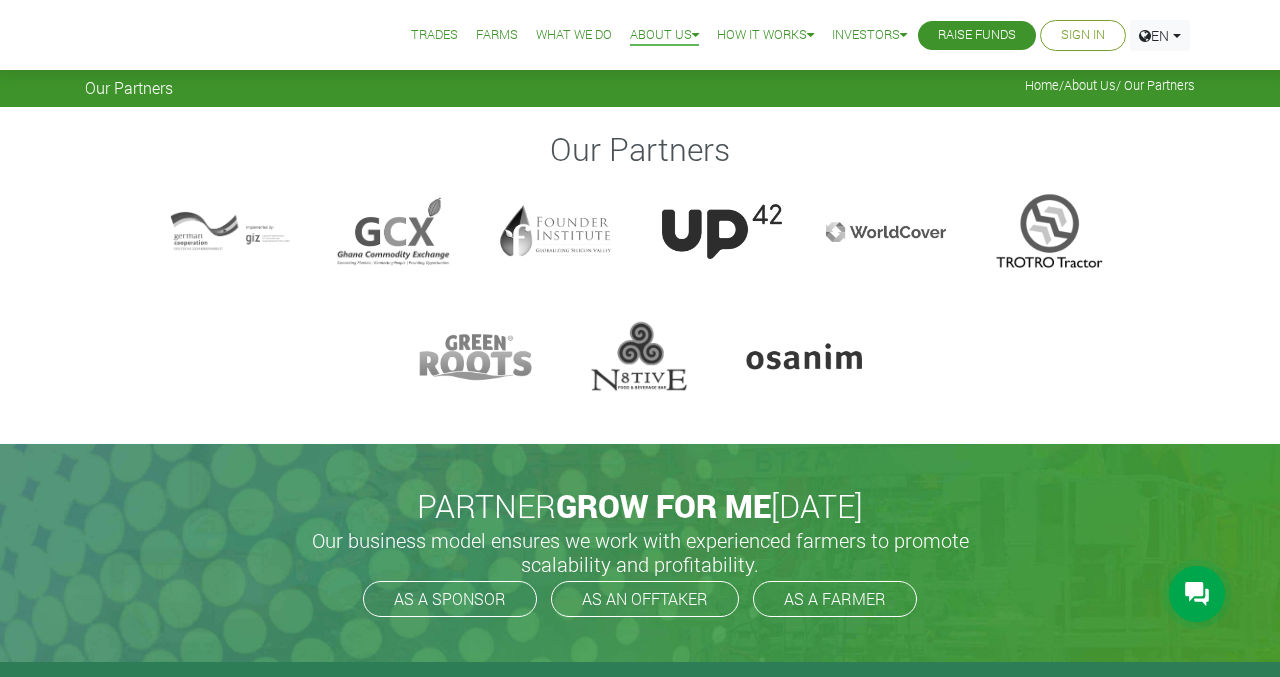 scroll, scrollTop: 0, scrollLeft: 0, axis: both 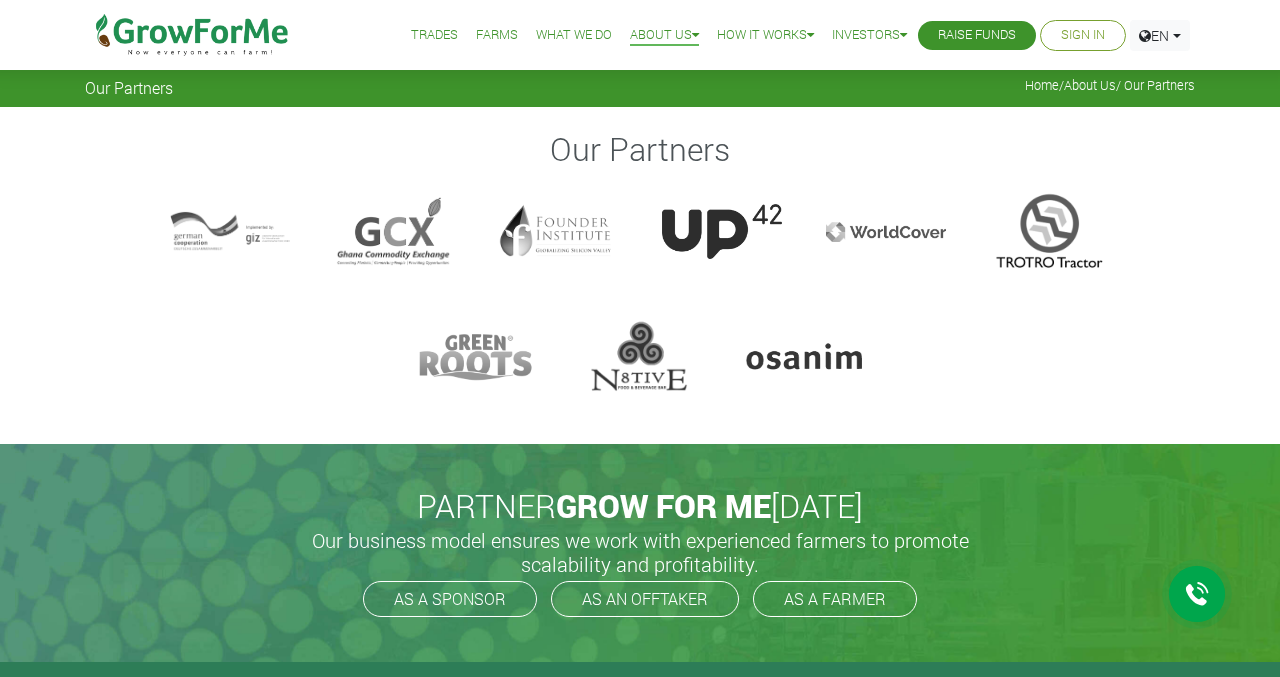 click on "GROW FOR ME" at bounding box center (663, 505) 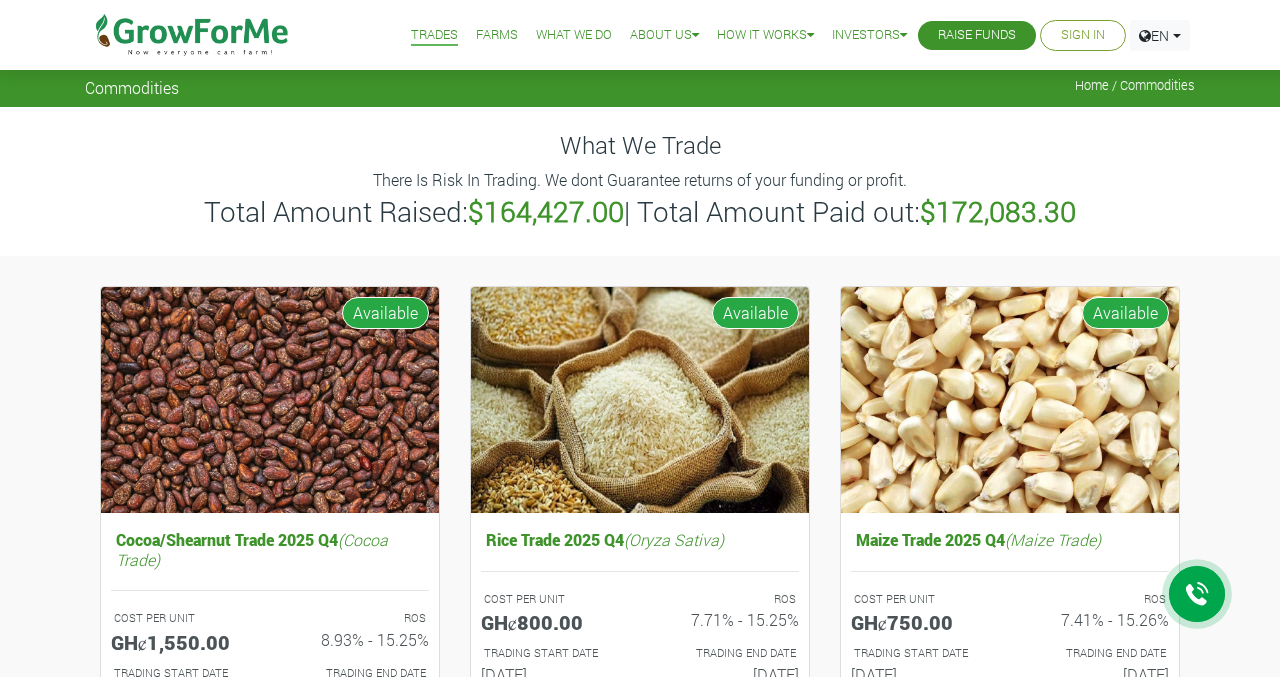 scroll, scrollTop: 0, scrollLeft: 0, axis: both 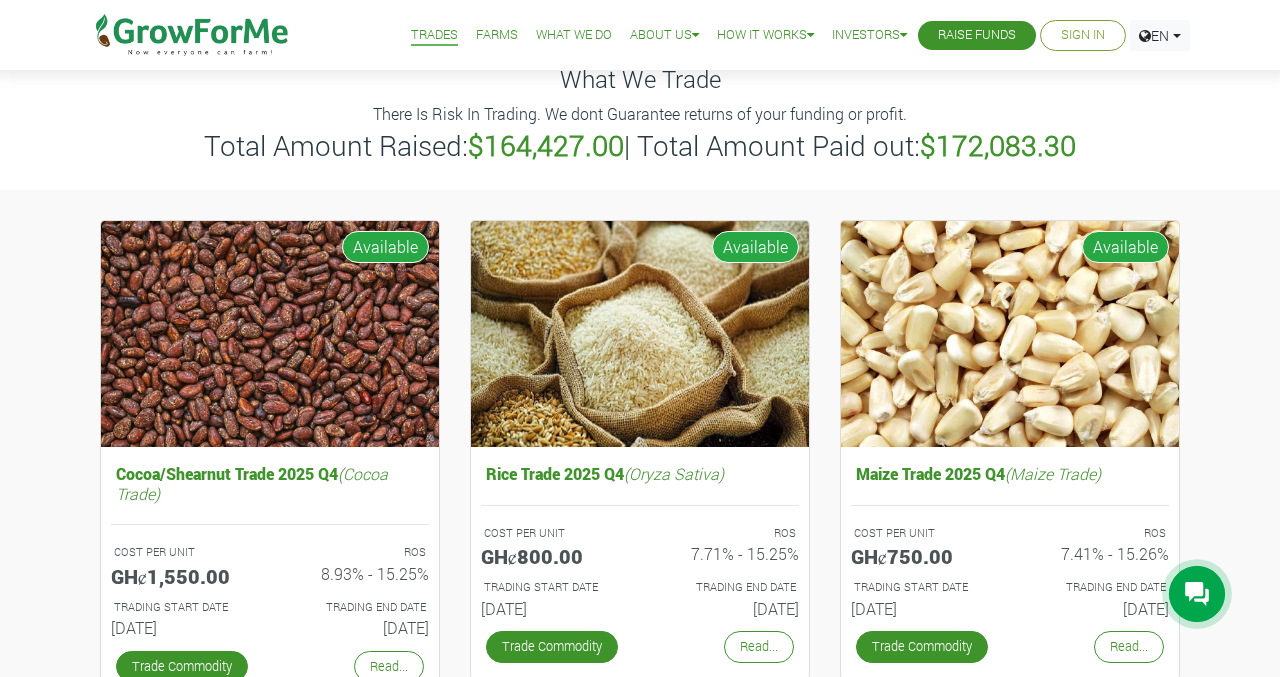 click on "$164,427.00" at bounding box center [546, 145] 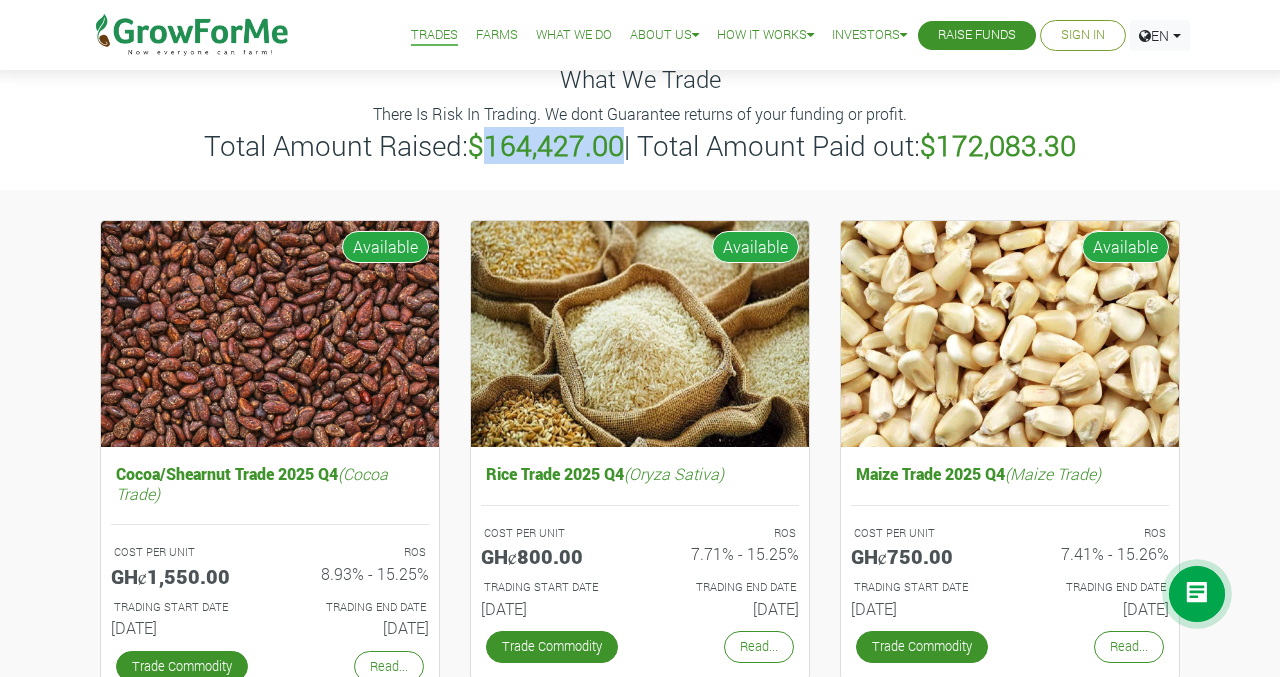 click on "$164,427.00" at bounding box center (546, 145) 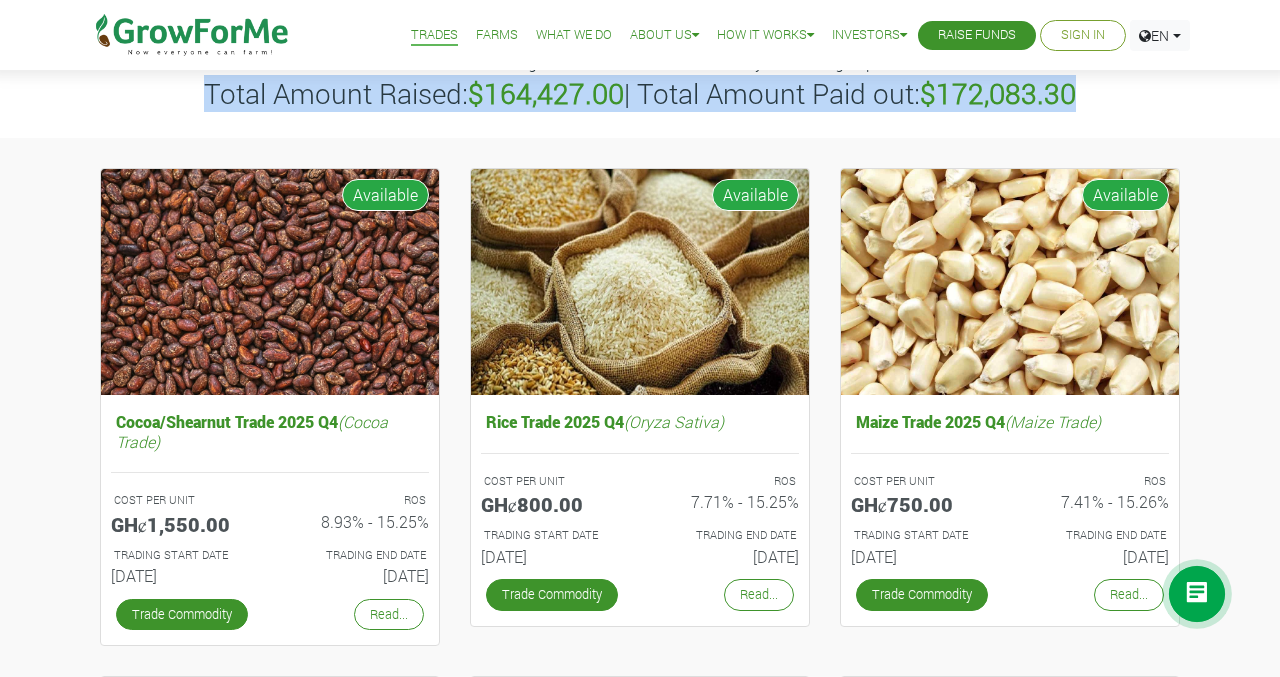click on "Cocoa/Shearnut Trade 2025 Q4  (Cocoa Trade)
COST PER UNIT
GHȼ1,550.00
ROS
8.93% - 15.25%
01st Oct 2025 1" at bounding box center [640, 1208] 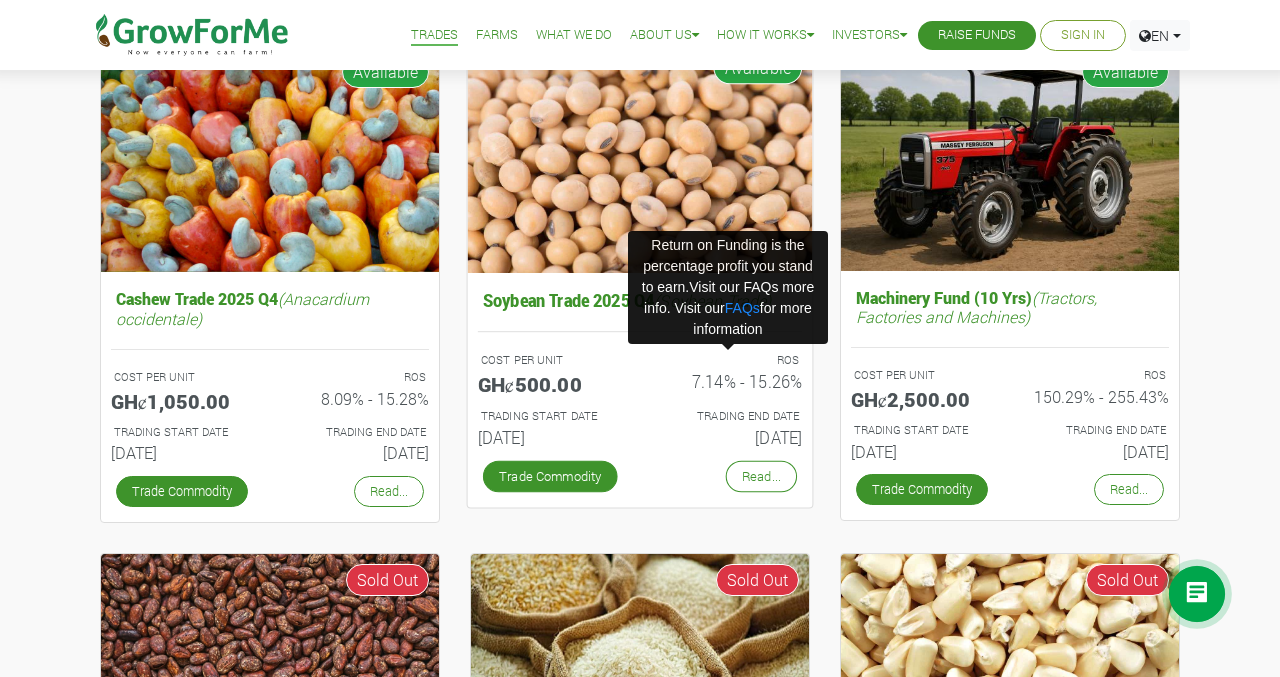 scroll, scrollTop: 0, scrollLeft: 0, axis: both 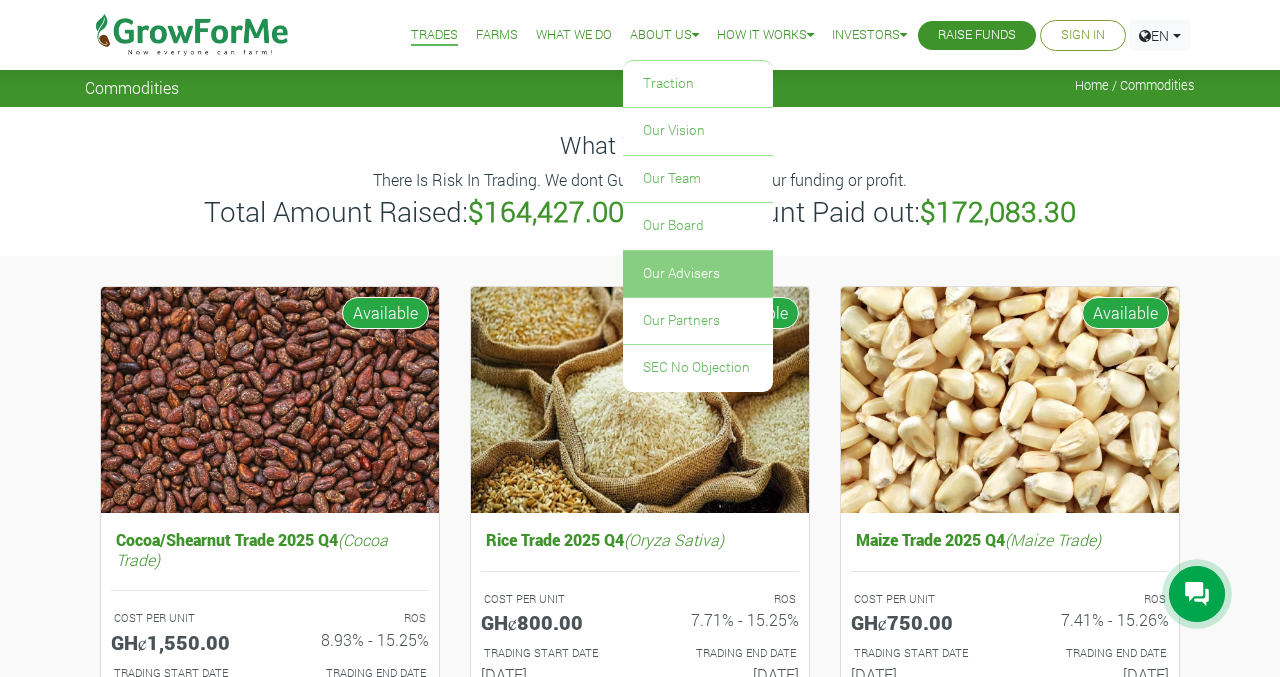 click on "Our Advisers" at bounding box center (698, 274) 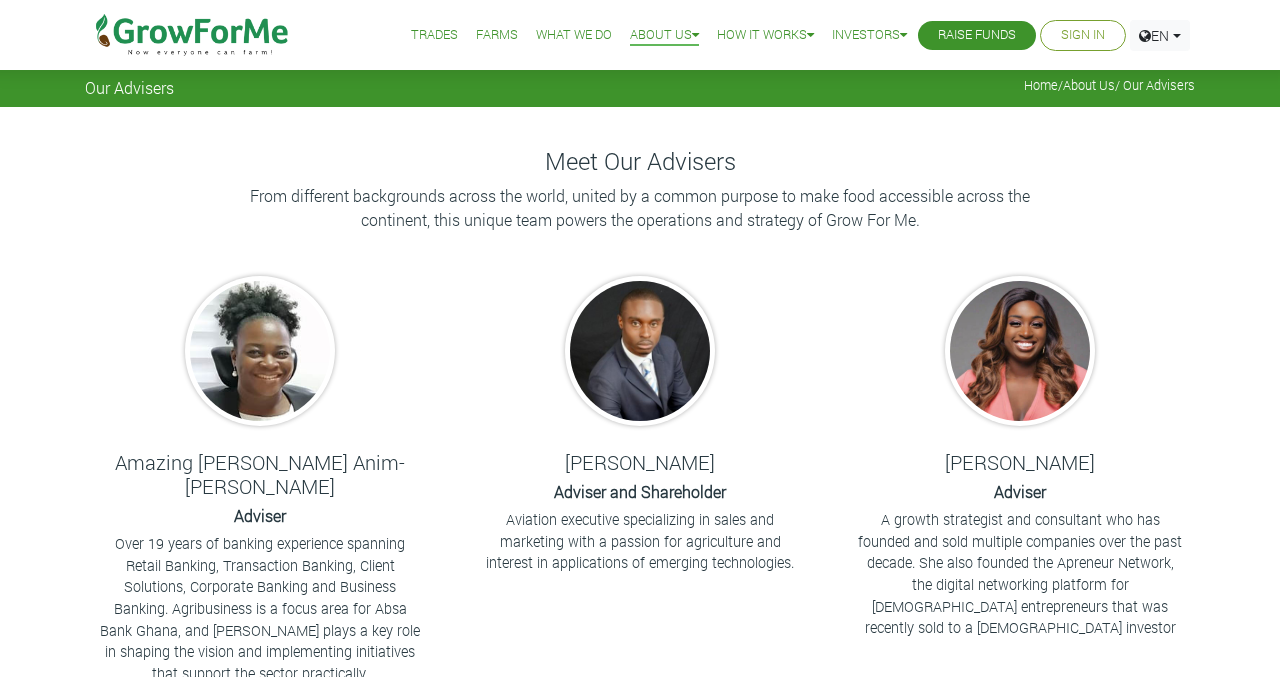 scroll, scrollTop: 0, scrollLeft: 0, axis: both 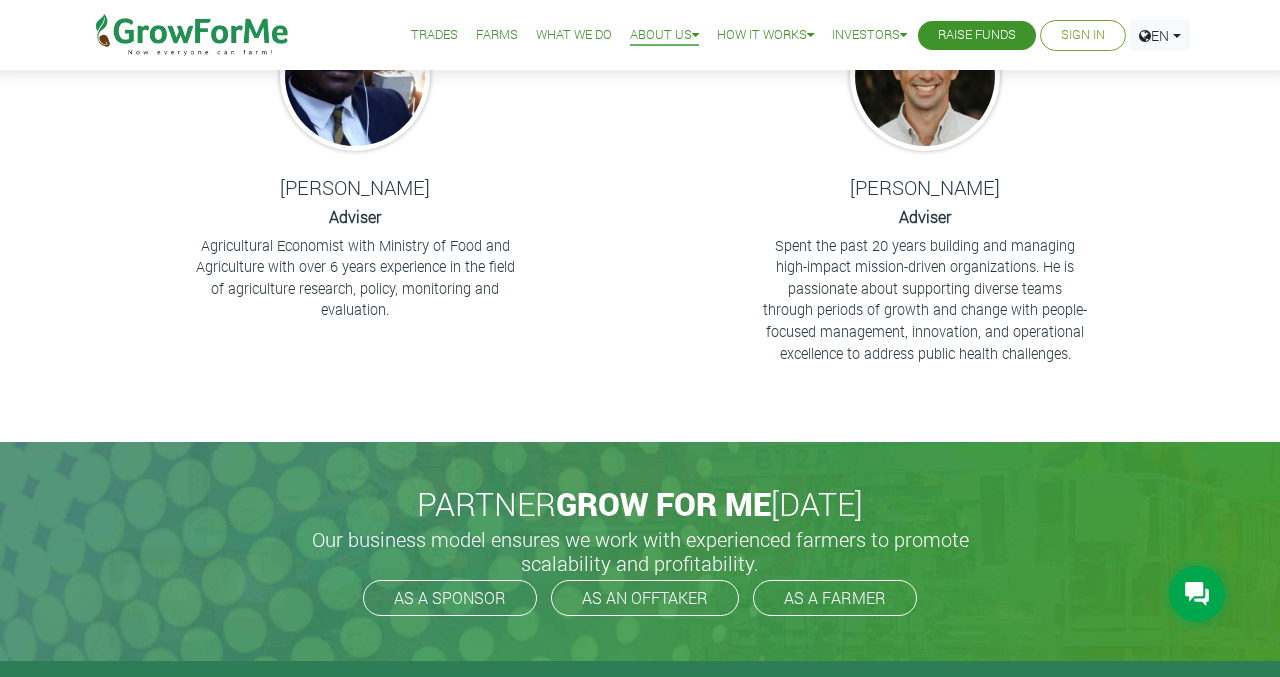 click on "[PERSON_NAME]
Adviser
Spent the past 20 years building and managing high-impact mission-driven organizations. He is passionate about supporting diverse teams through periods of growth and change with people-focused management, innovation, and operational excellence to address public health challenges." at bounding box center [925, 184] 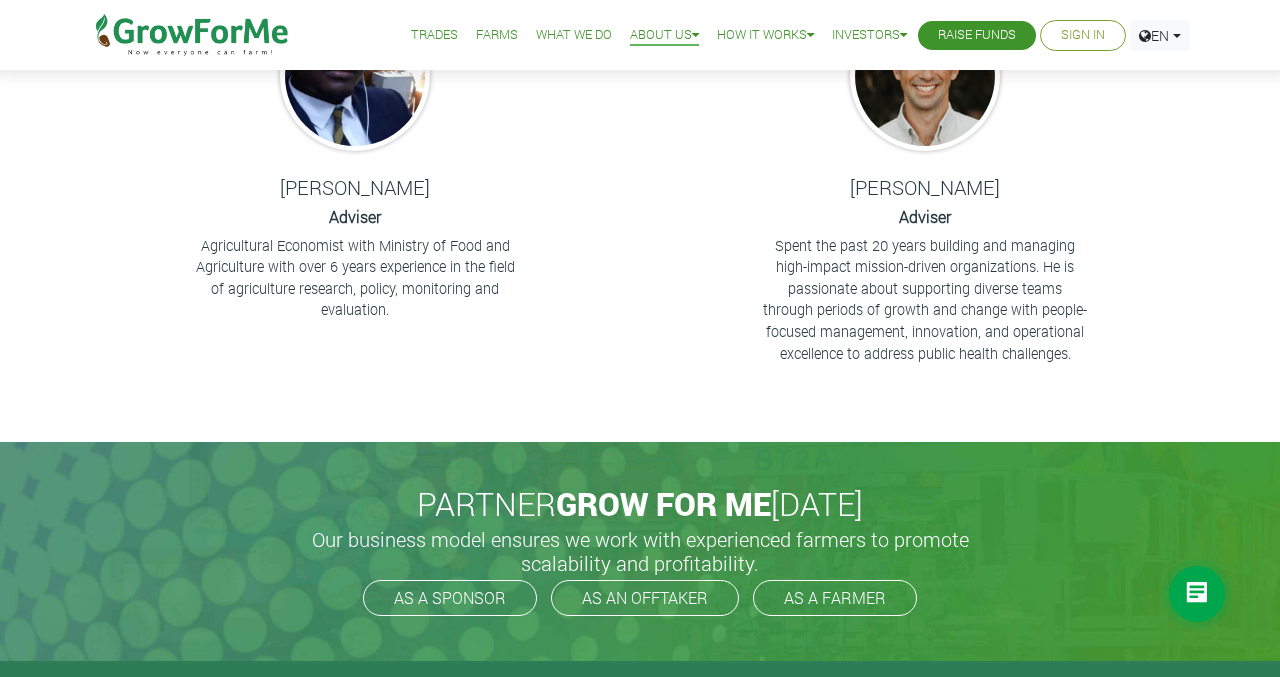 click on "Bryan Murphy
Adviser
Spent the past 20 years building and managing high-impact mission-driven organizations. He is passionate about supporting diverse teams through periods of growth and change with people-focused management, innovation, and operational excellence to address public health challenges." at bounding box center [925, 184] 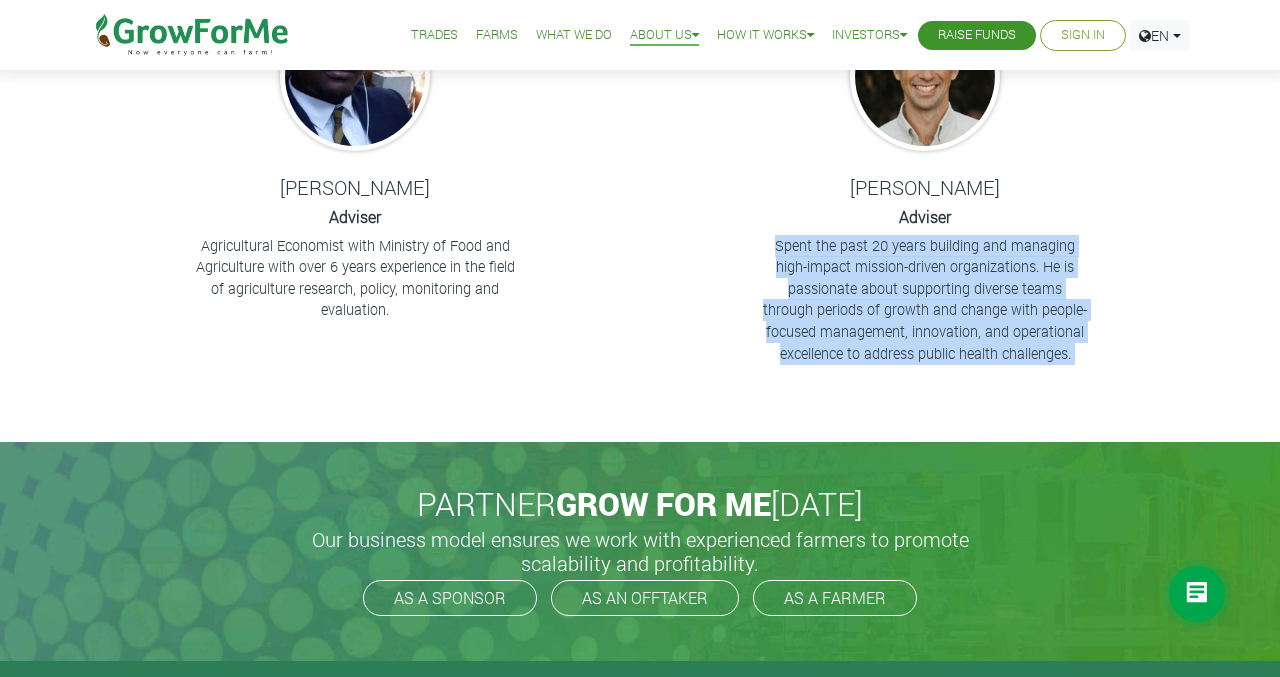 click on "Spent the past 20 years building and managing high-impact mission-driven organizations. He is passionate about supporting diverse teams through periods of growth and change with people-focused management, innovation, and operational excellence to address public health challenges." at bounding box center (925, 300) 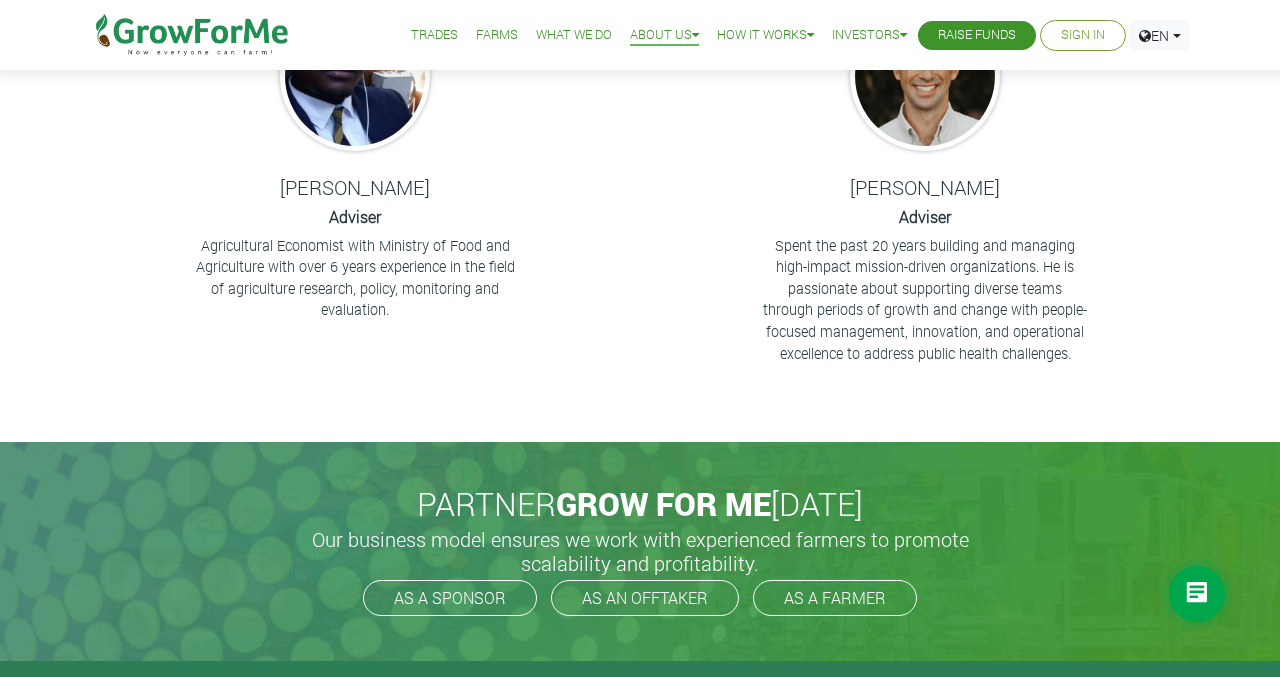 click on "Spent the past 20 years building and managing high-impact mission-driven organizations. He is passionate about supporting diverse teams through periods of growth and change with people-focused management, innovation, and operational excellence to address public health challenges." at bounding box center [925, 300] 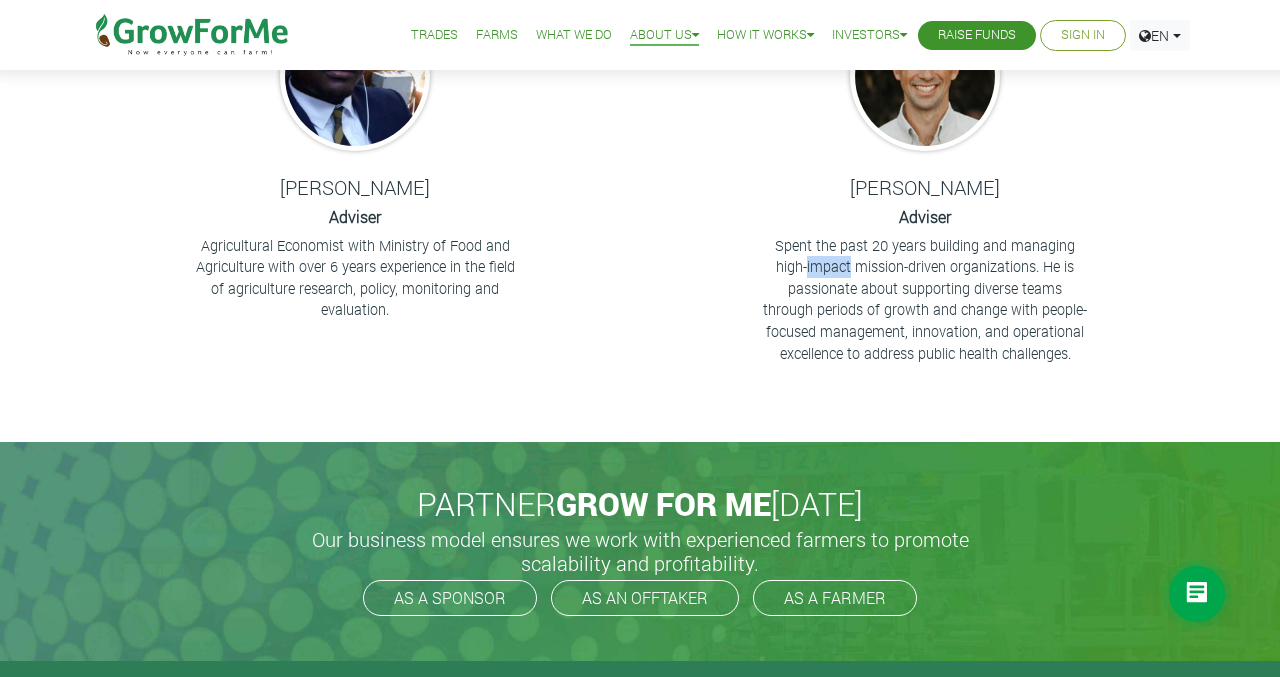 click on "Spent the past 20 years building and managing high-impact mission-driven organizations. He is passionate about supporting diverse teams through periods of growth and change with people-focused management, innovation, and operational excellence to address public health challenges." at bounding box center [925, 300] 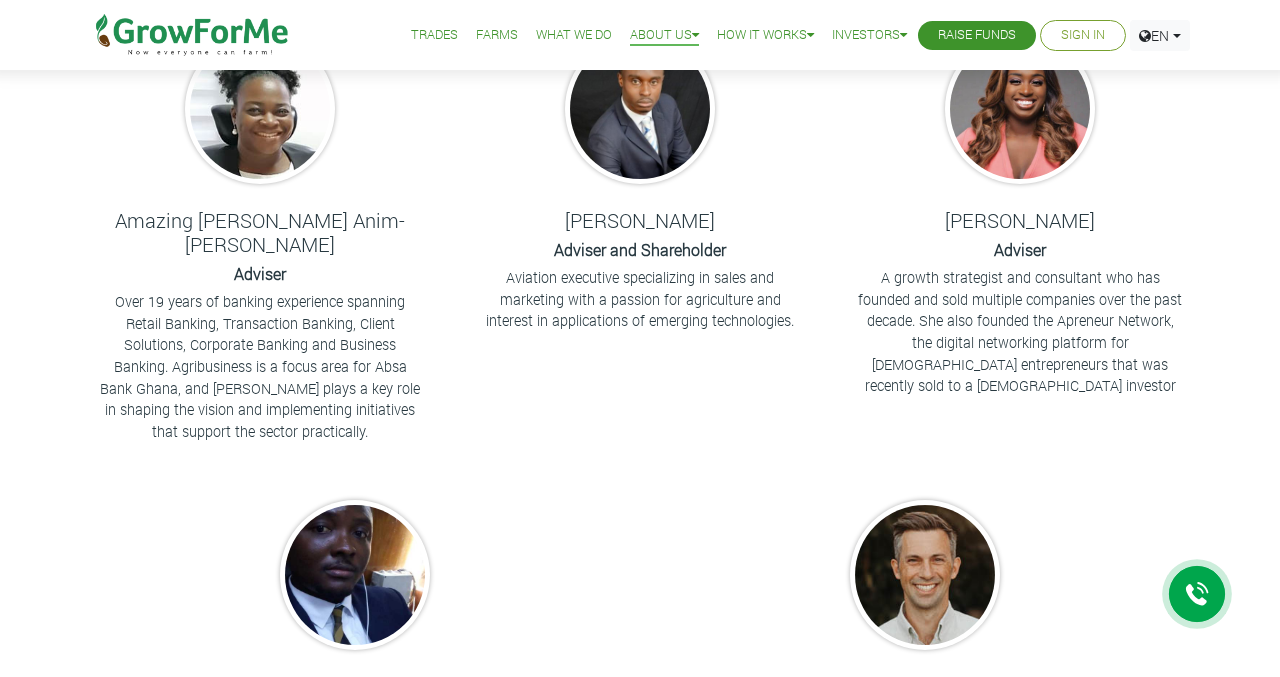 scroll, scrollTop: 0, scrollLeft: 0, axis: both 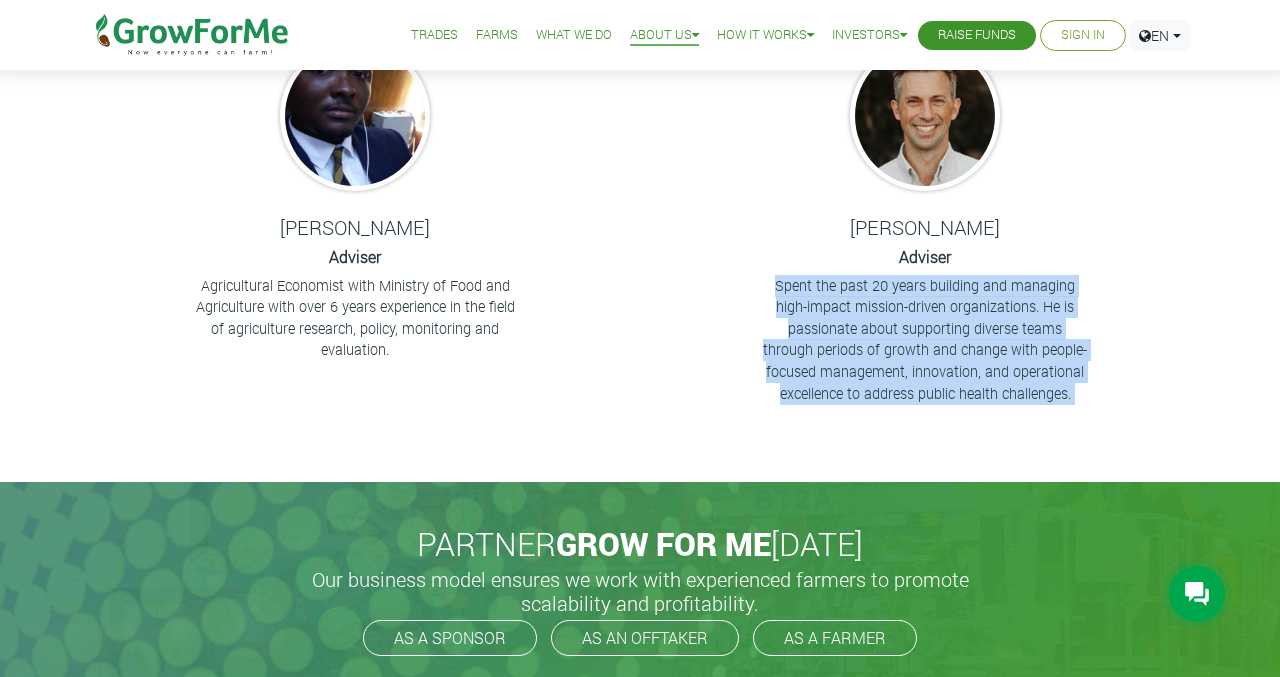 click on "Bryan Murphy
Adviser
Spent the past 20 years building and managing high-impact mission-driven organizations. He is passionate about supporting diverse teams through periods of growth and change with people-focused management, innovation, and operational excellence to address public health challenges." at bounding box center [925, 224] 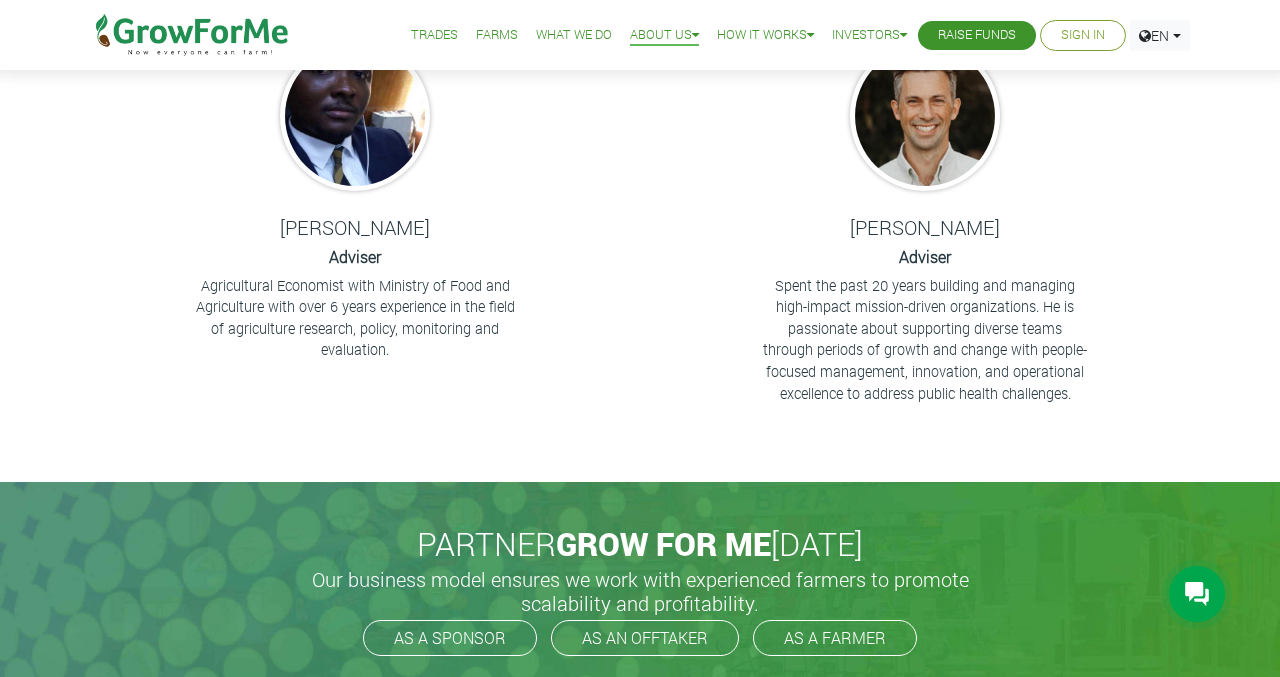 click on "Bryan Murphy
Adviser
Spent the past 20 years building and managing high-impact mission-driven organizations. He is passionate about supporting diverse teams through periods of growth and change with people-focused management, innovation, and operational excellence to address public health challenges." at bounding box center (925, 224) 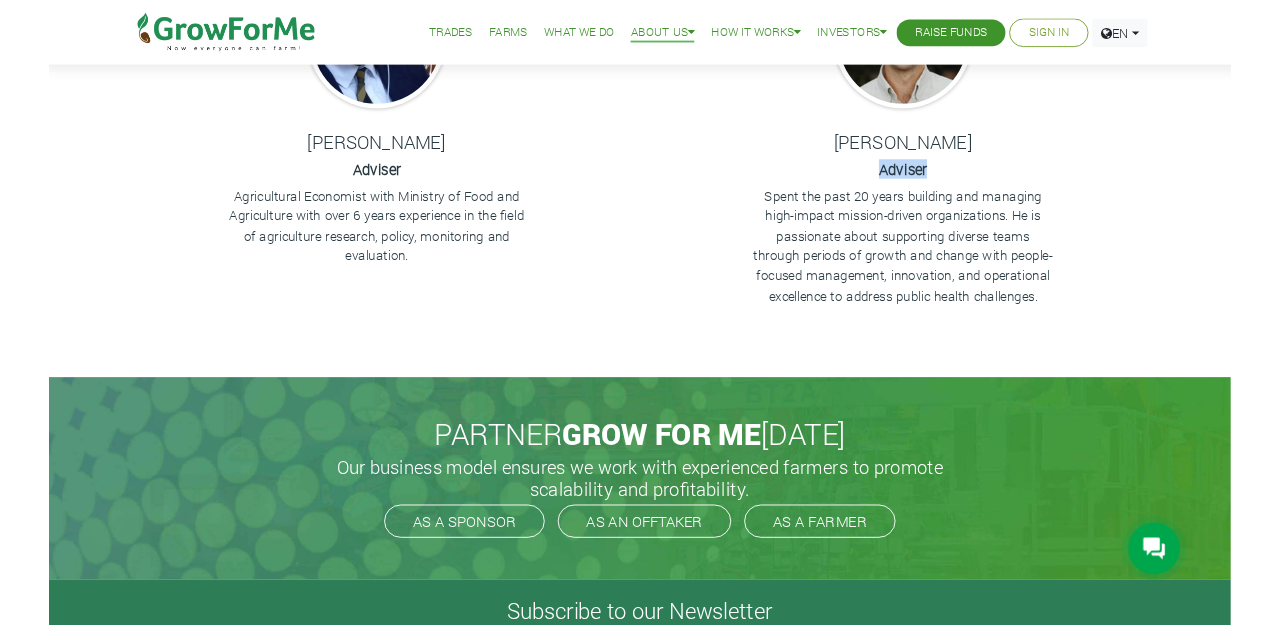 scroll, scrollTop: 781, scrollLeft: 0, axis: vertical 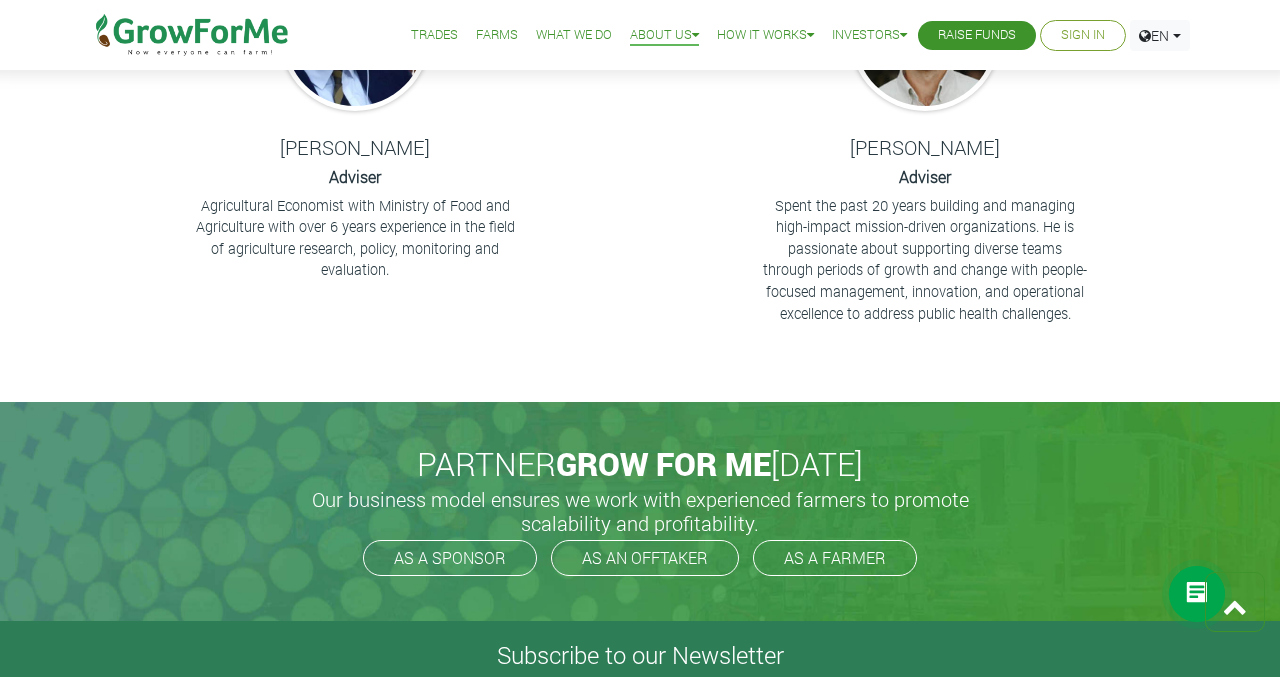 click on "Bryan Murphy" at bounding box center [925, 147] 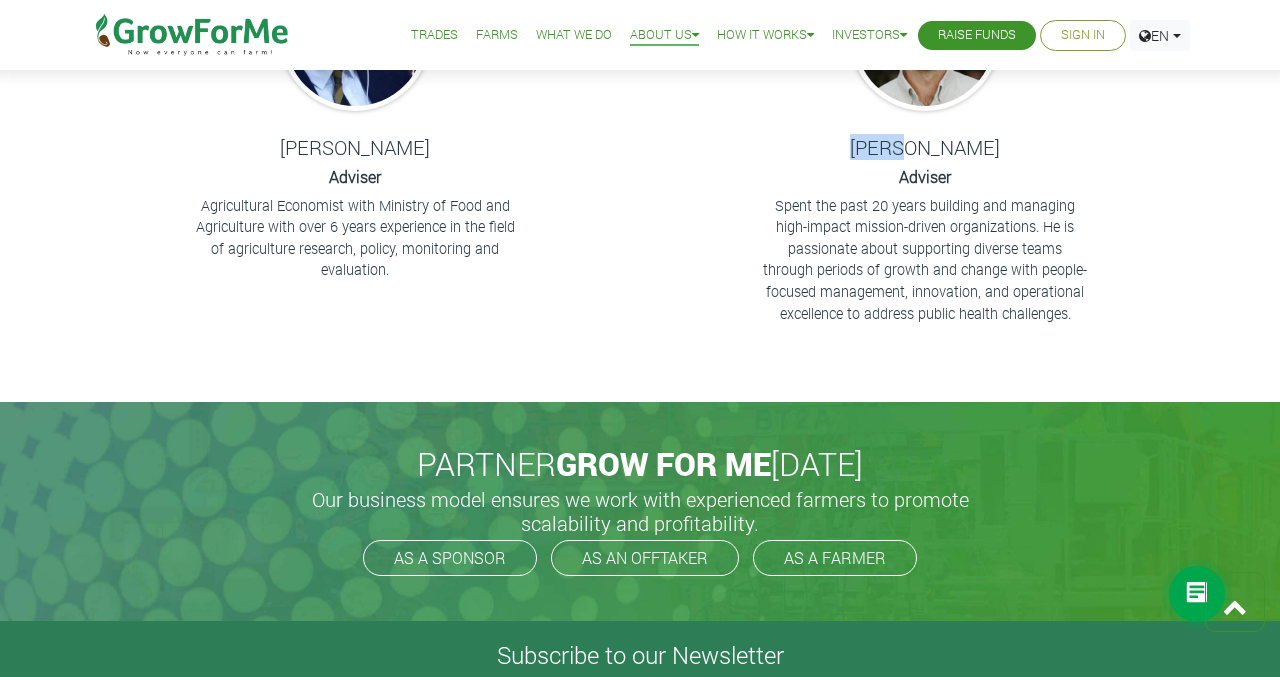 click on "Bryan Murphy" at bounding box center [925, 147] 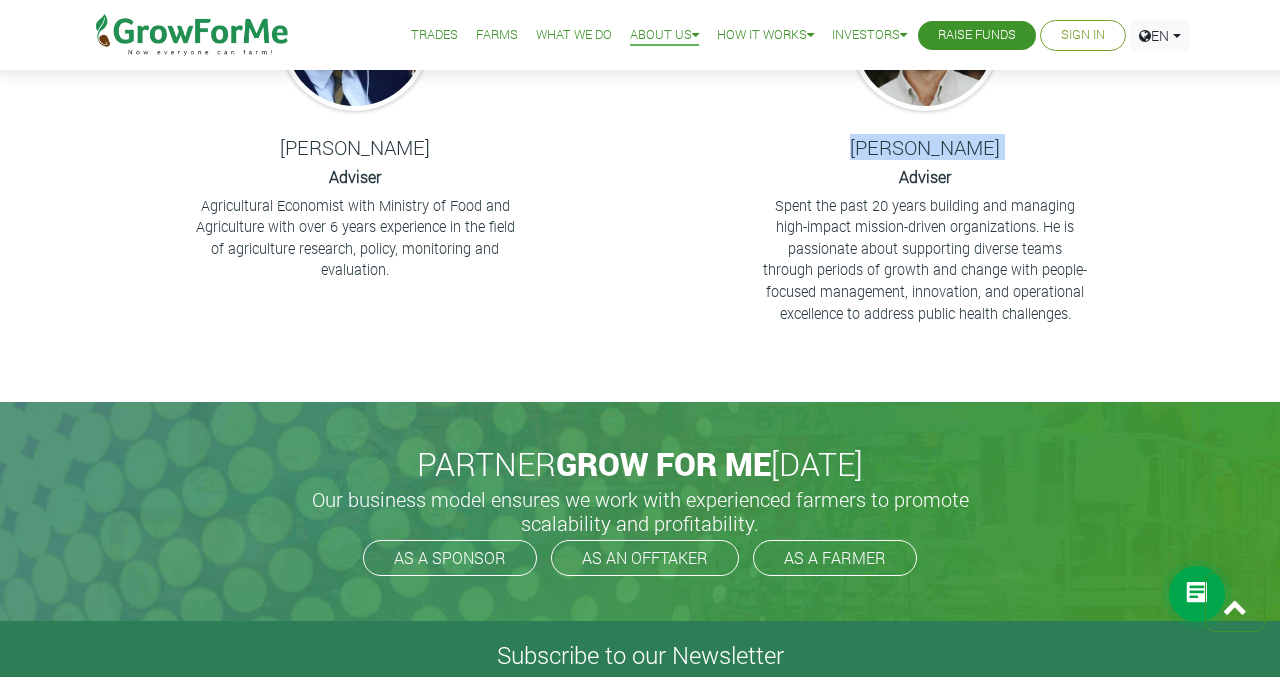 click on "Bryan Murphy" at bounding box center [925, 147] 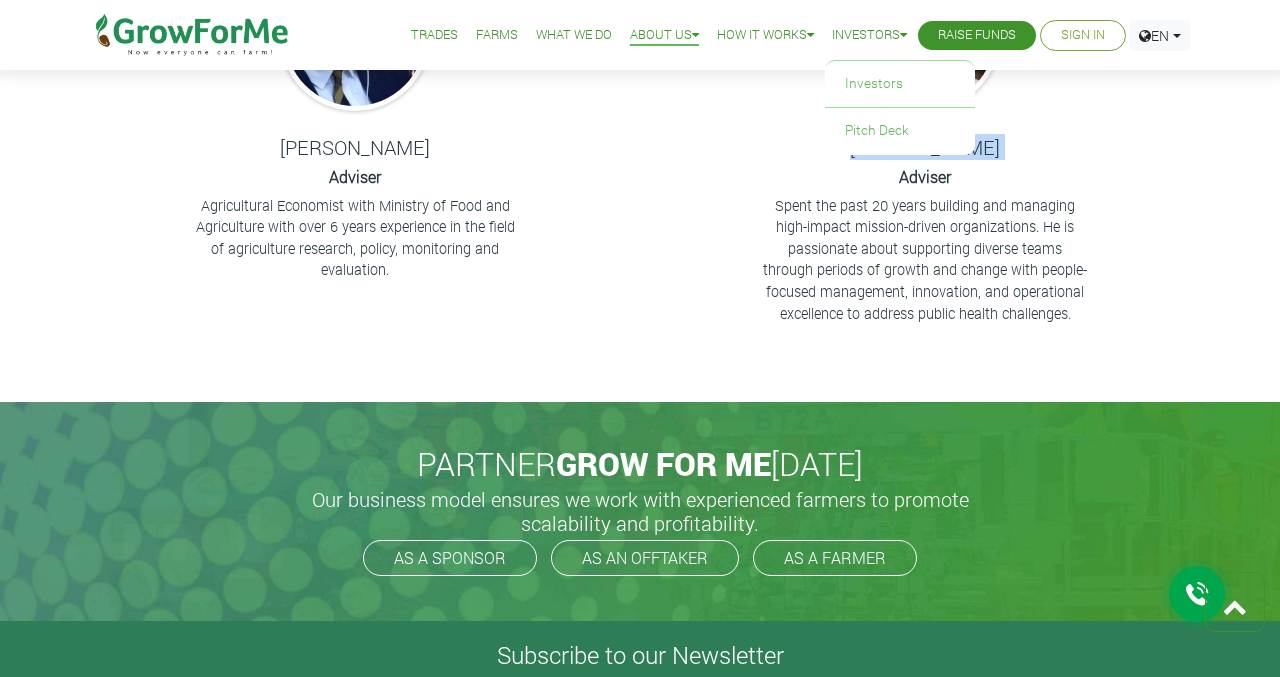 copy on "Bryan Murphy" 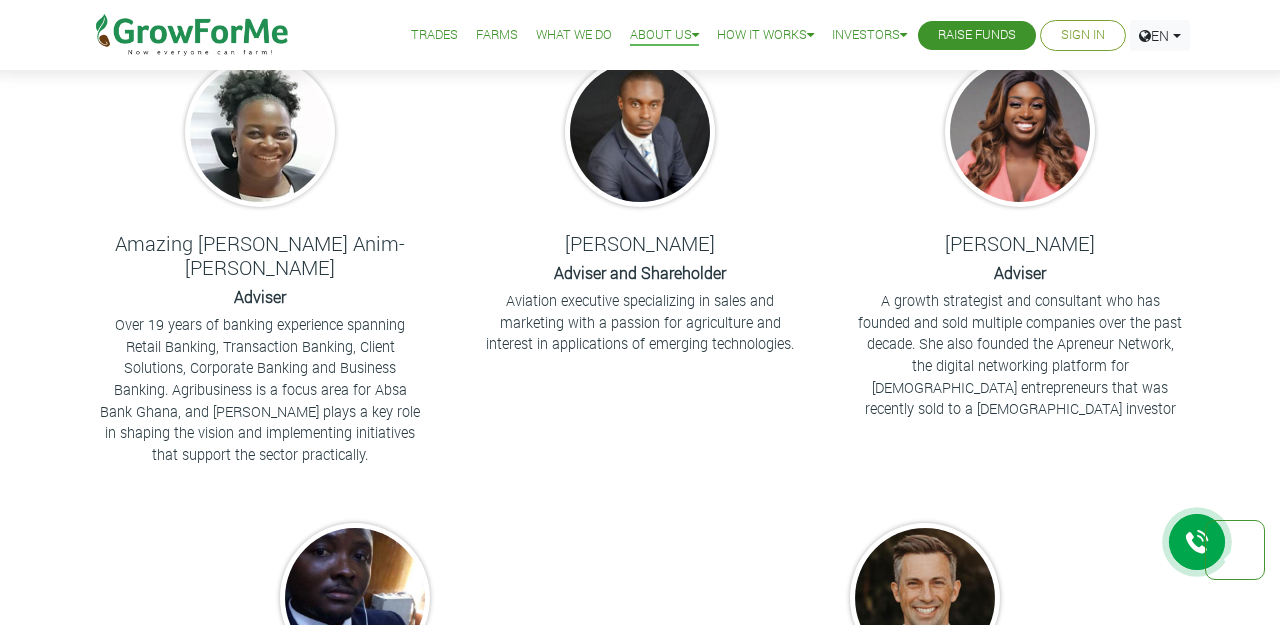 scroll, scrollTop: 0, scrollLeft: 0, axis: both 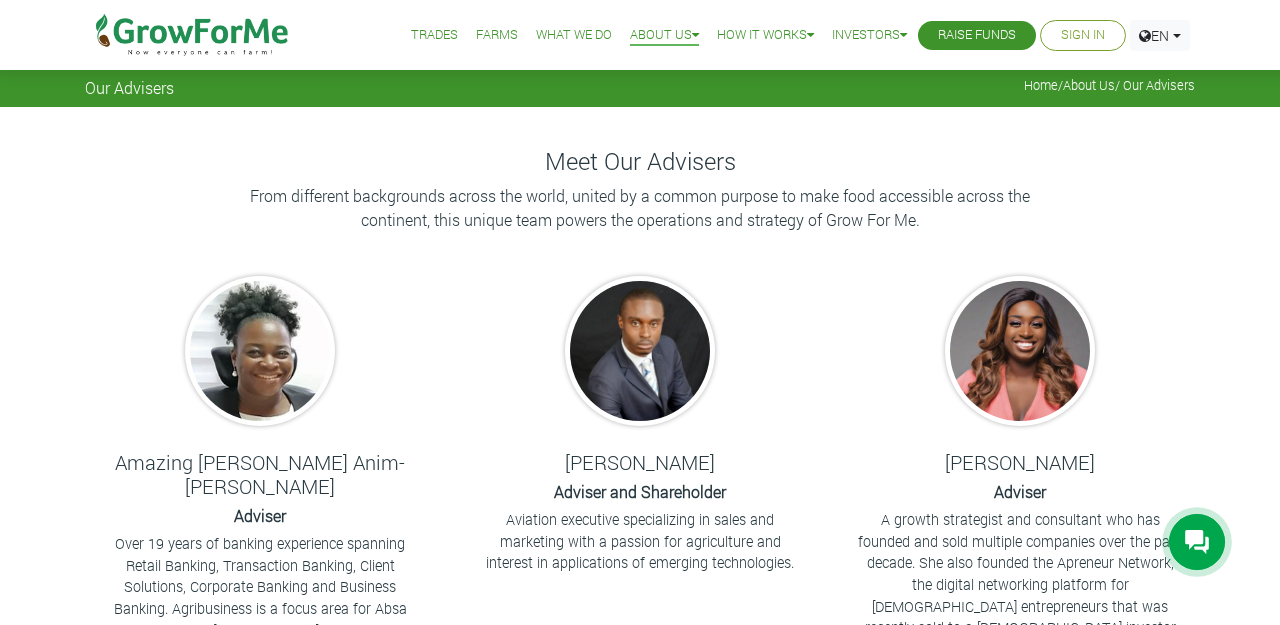 click on "From different backgrounds across the world, united by a common purpose to make food accessible across the continent, this unique team powers the operations and strategy of Grow For Me." at bounding box center [640, 208] 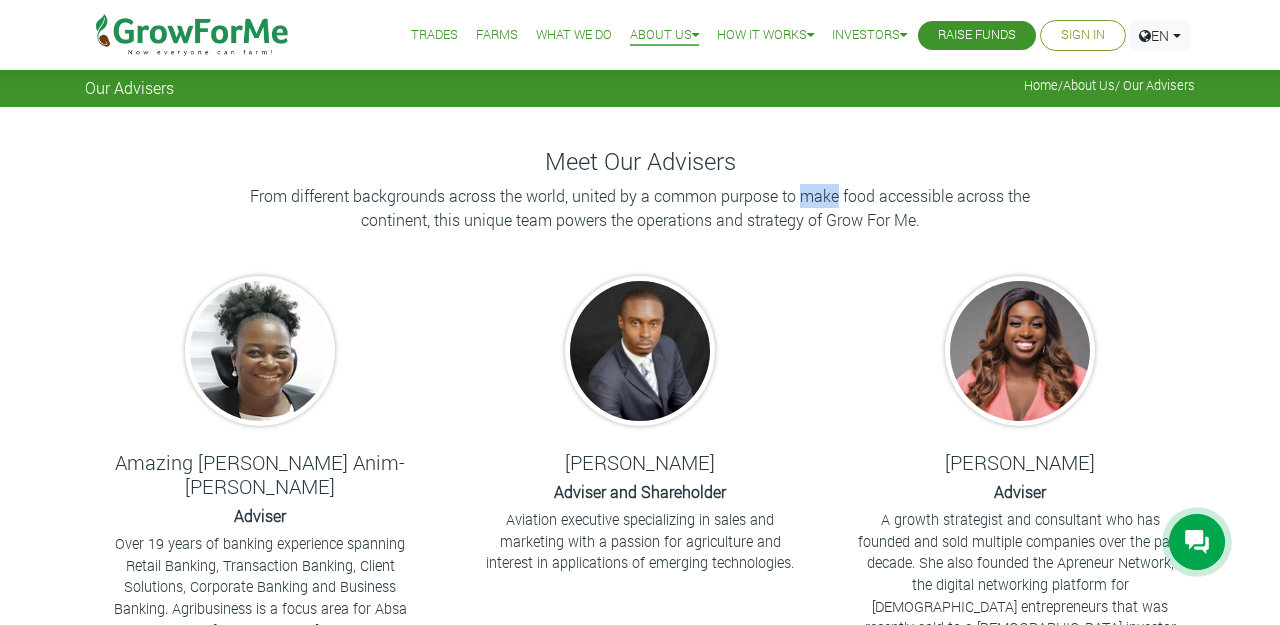 click on "From different backgrounds across the world, united by a common purpose to make food accessible across the continent, this unique team powers the operations and strategy of Grow For Me." at bounding box center (640, 208) 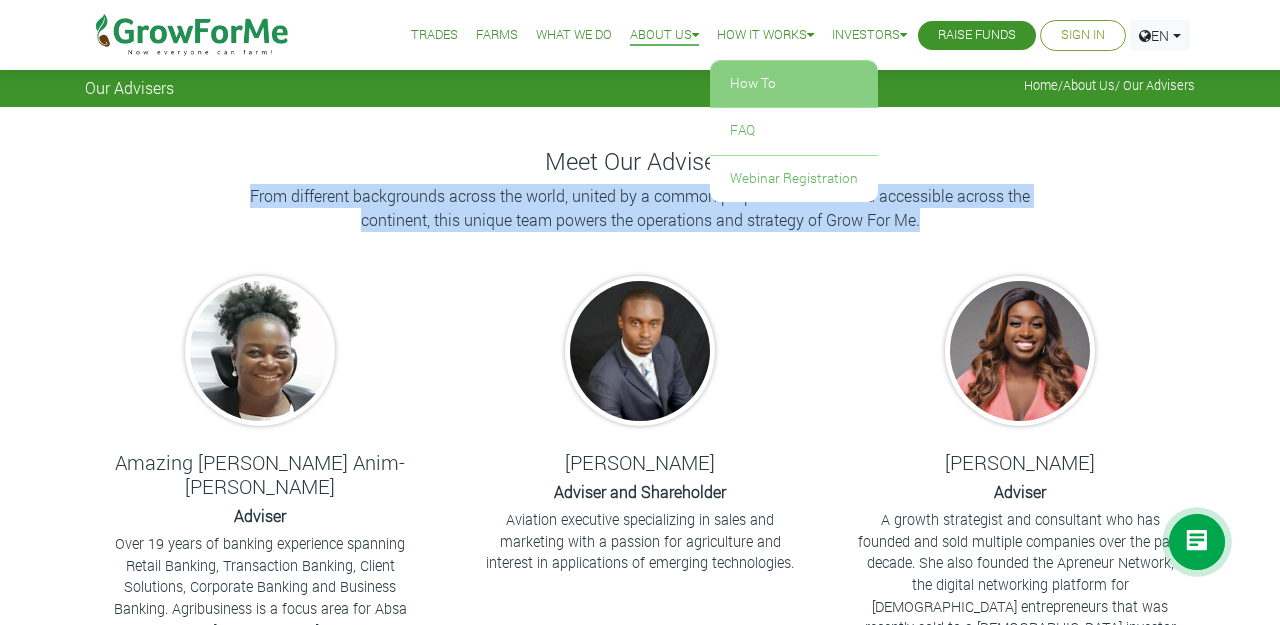 click on "How To" at bounding box center [794, 84] 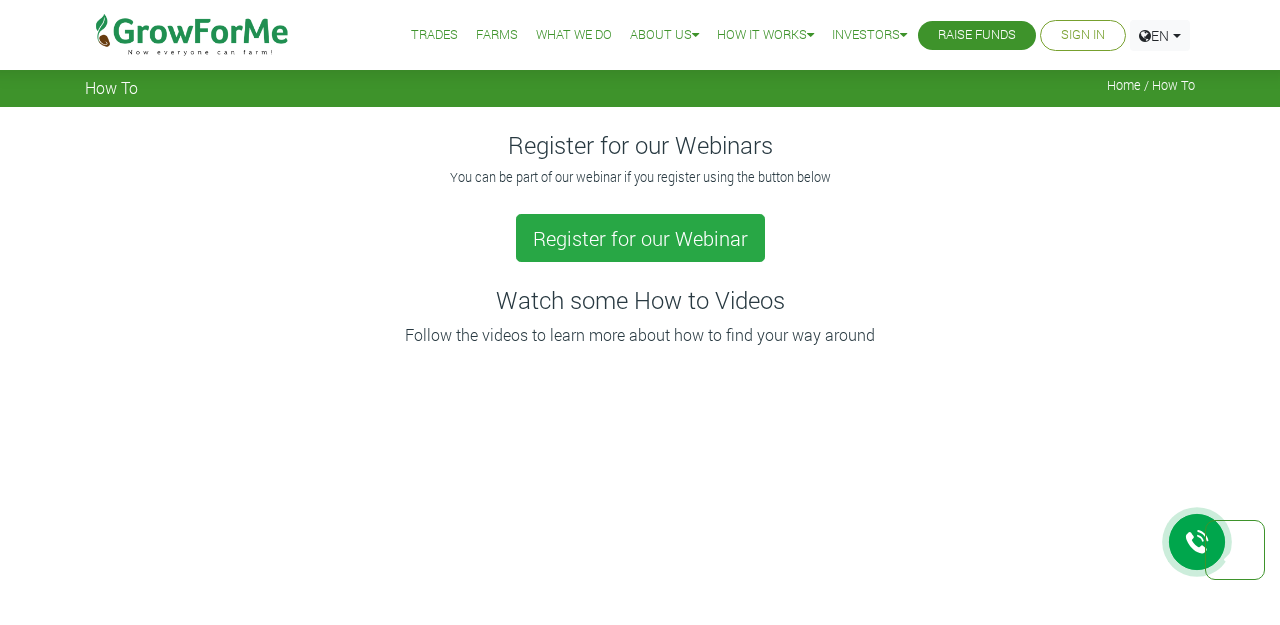 scroll, scrollTop: 1009, scrollLeft: 0, axis: vertical 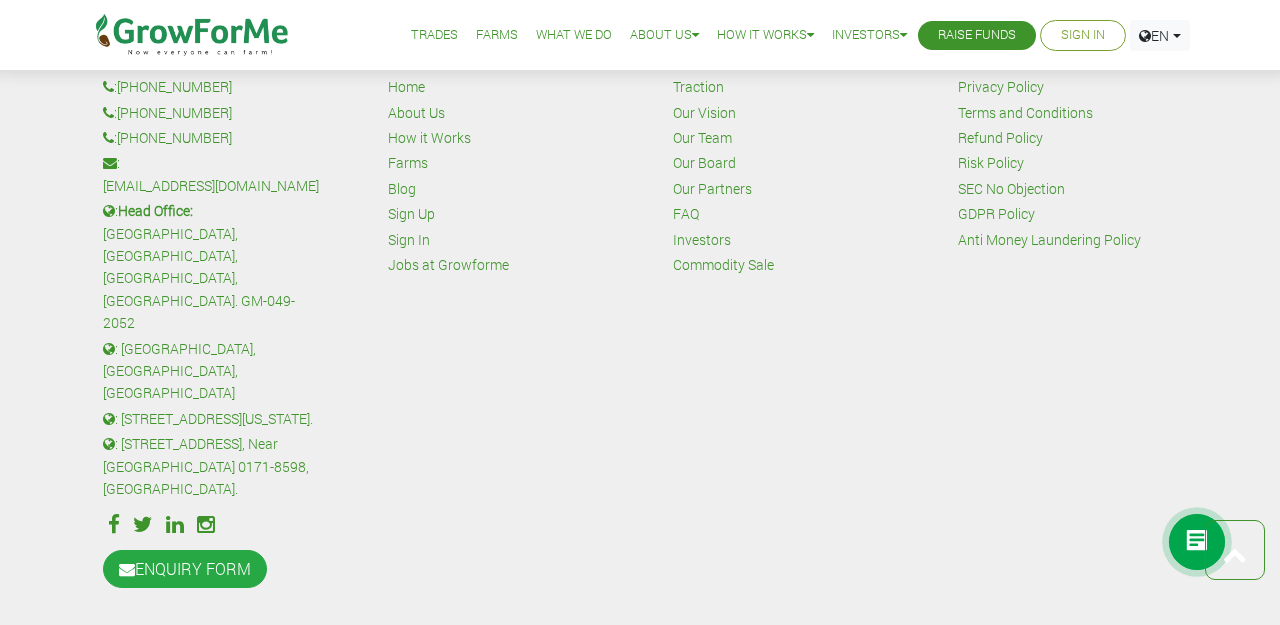 click on "Farms" at bounding box center [408, 163] 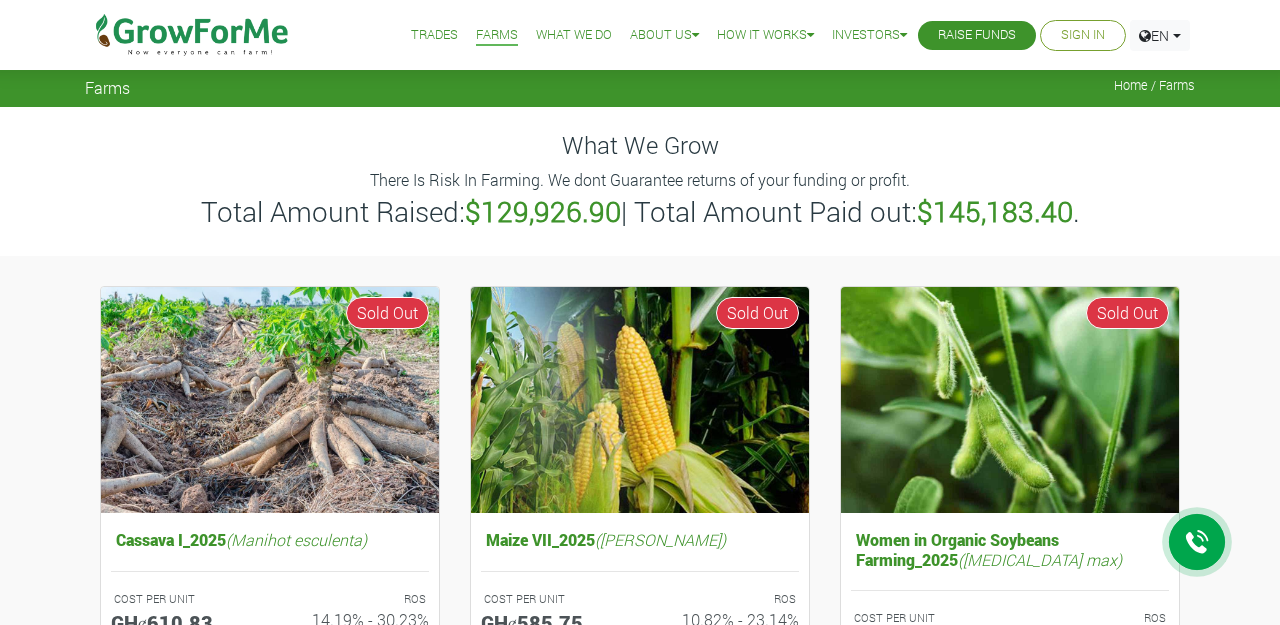 scroll, scrollTop: 0, scrollLeft: 0, axis: both 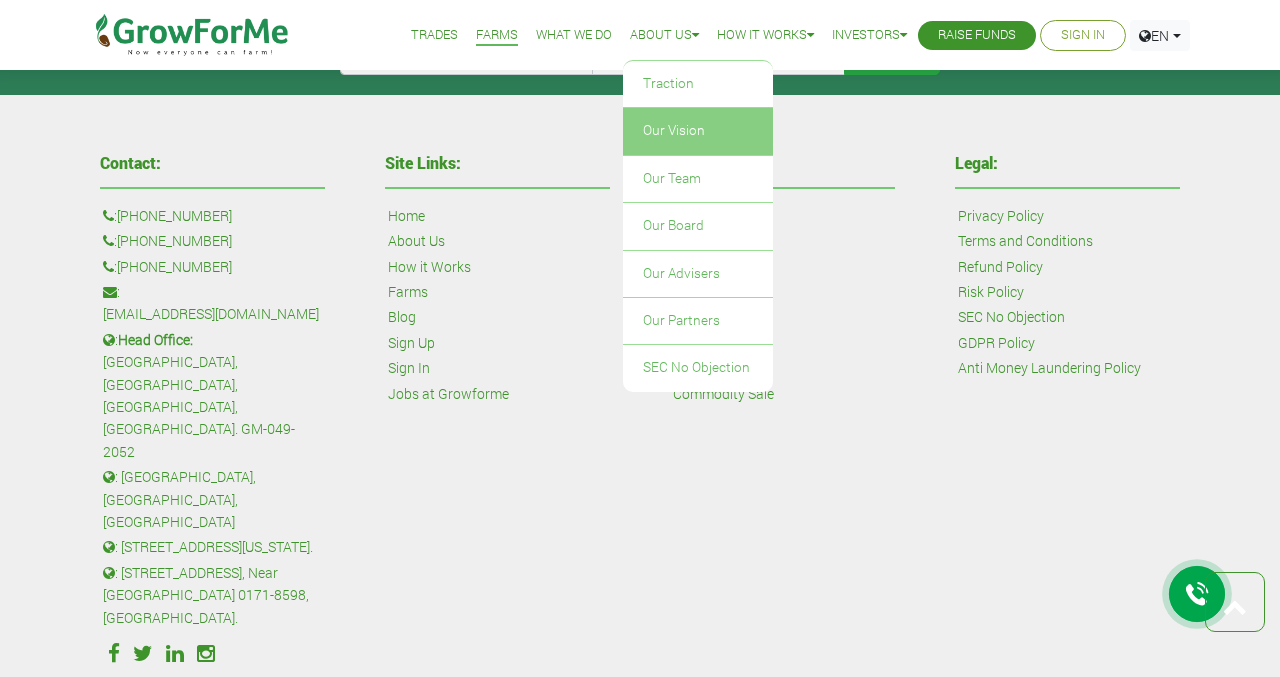 click on "Our Vision" at bounding box center (698, 131) 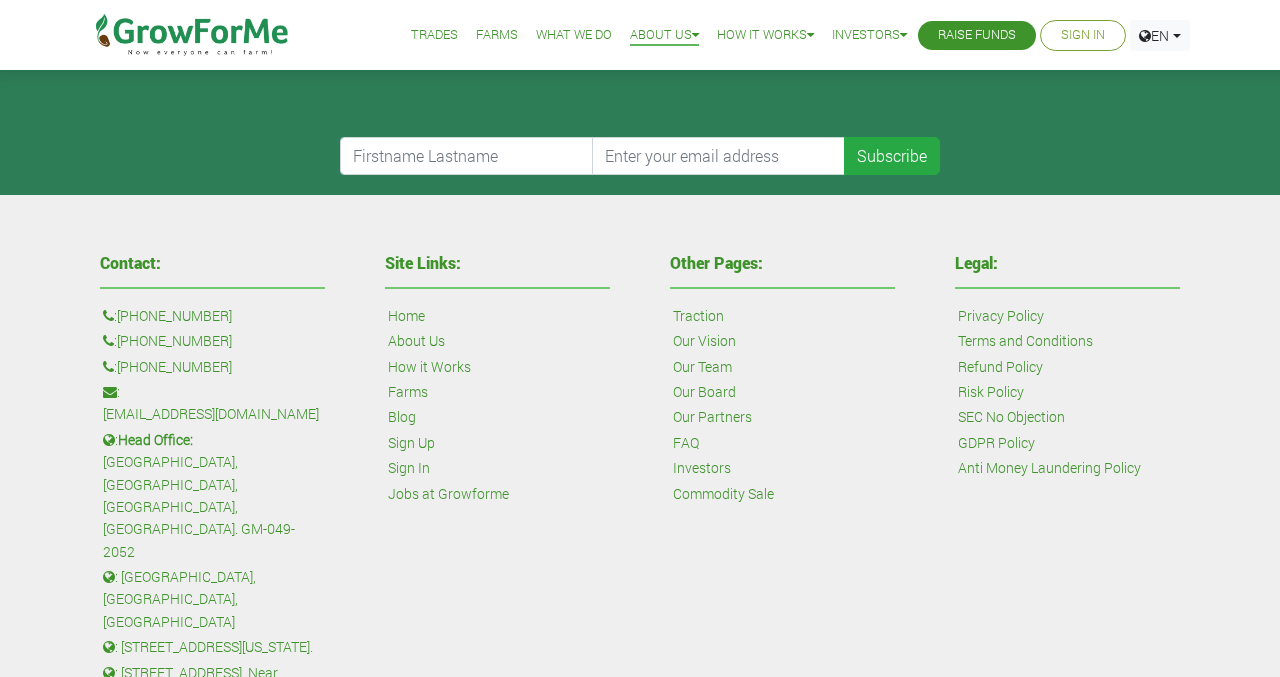 scroll, scrollTop: 0, scrollLeft: 0, axis: both 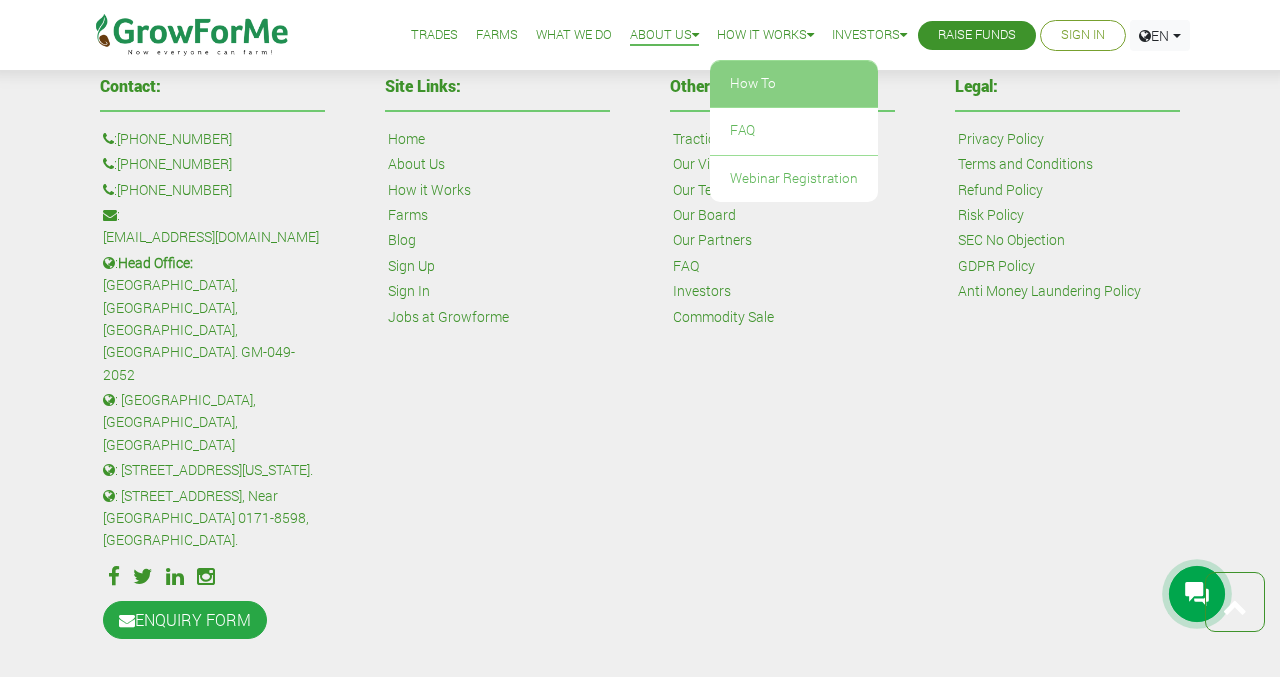 click on "How To" at bounding box center (794, 84) 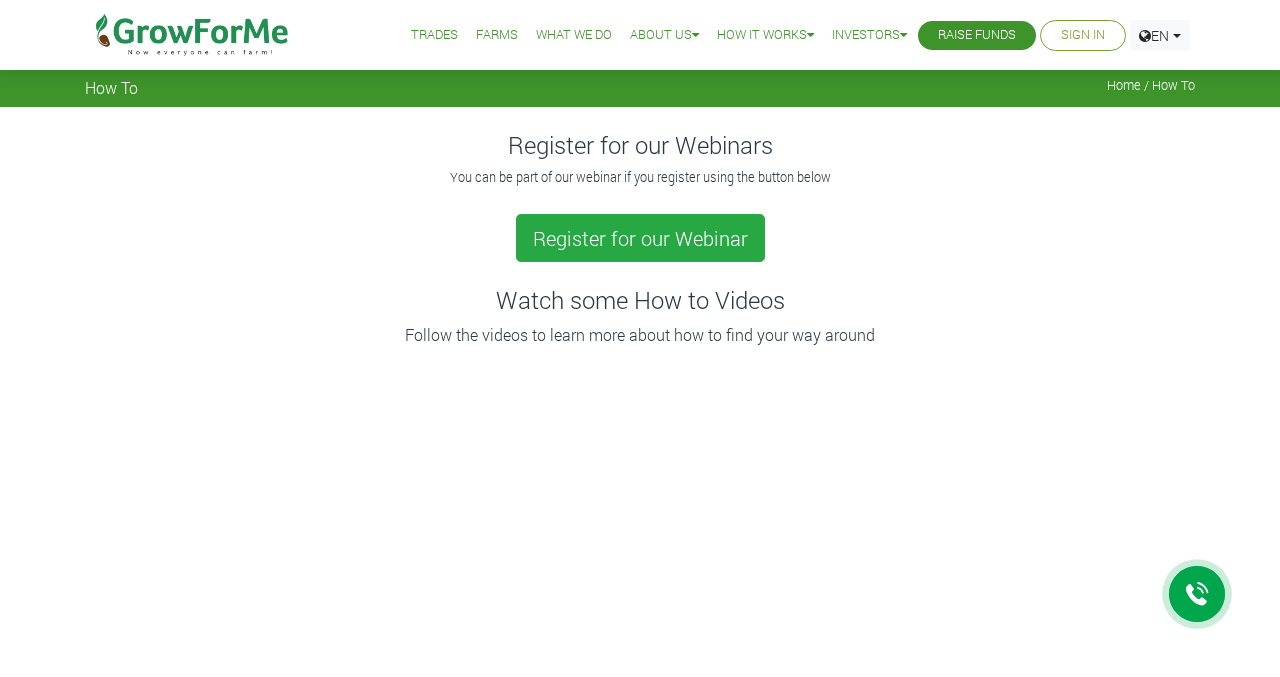 scroll, scrollTop: 0, scrollLeft: 0, axis: both 